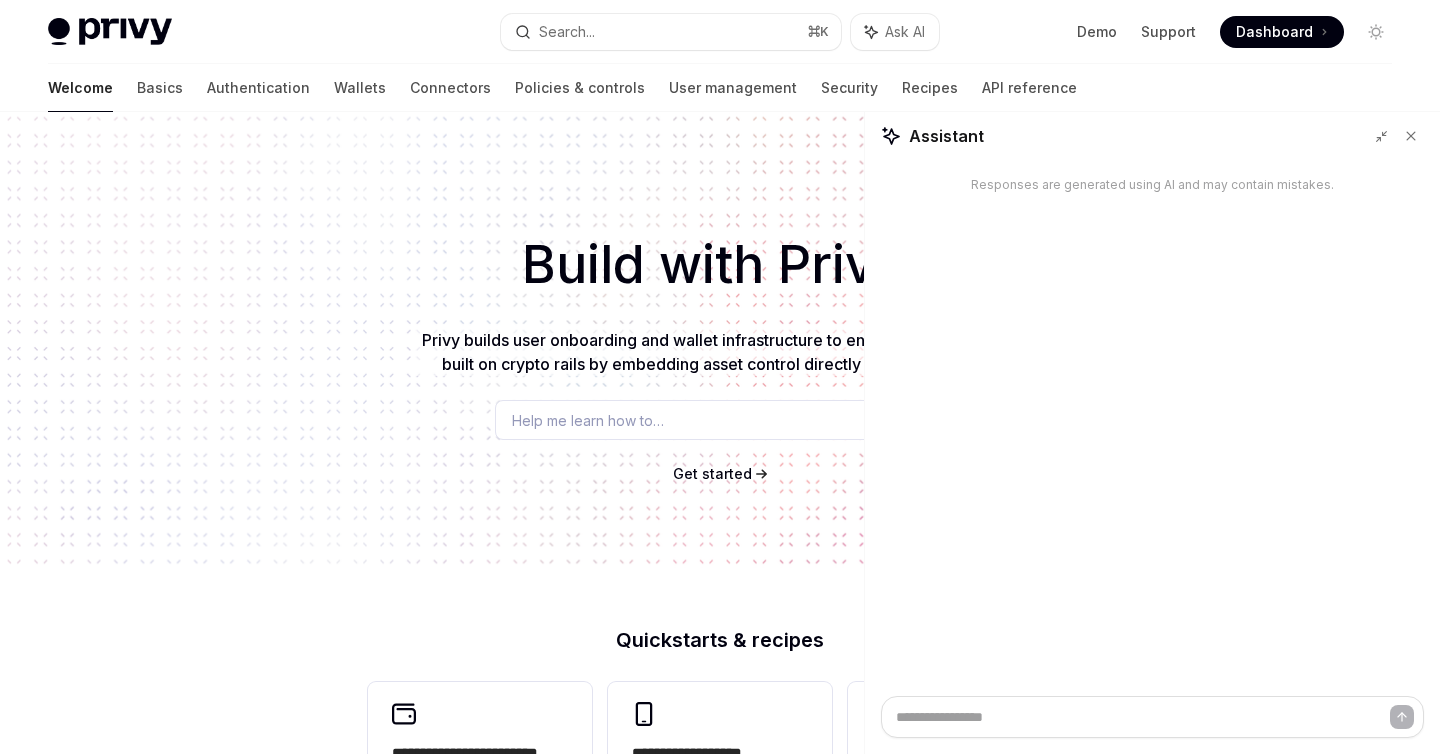 scroll, scrollTop: 0, scrollLeft: 0, axis: both 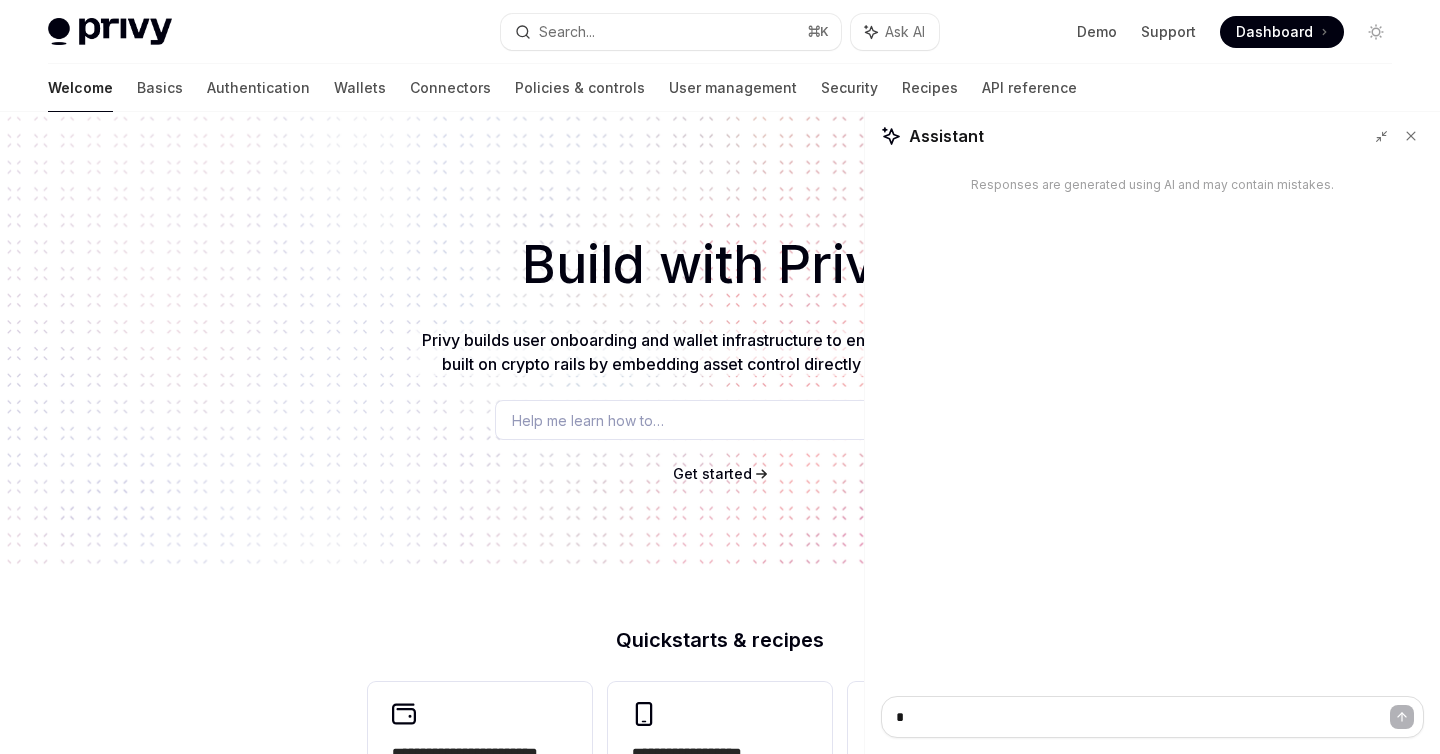 type on "*" 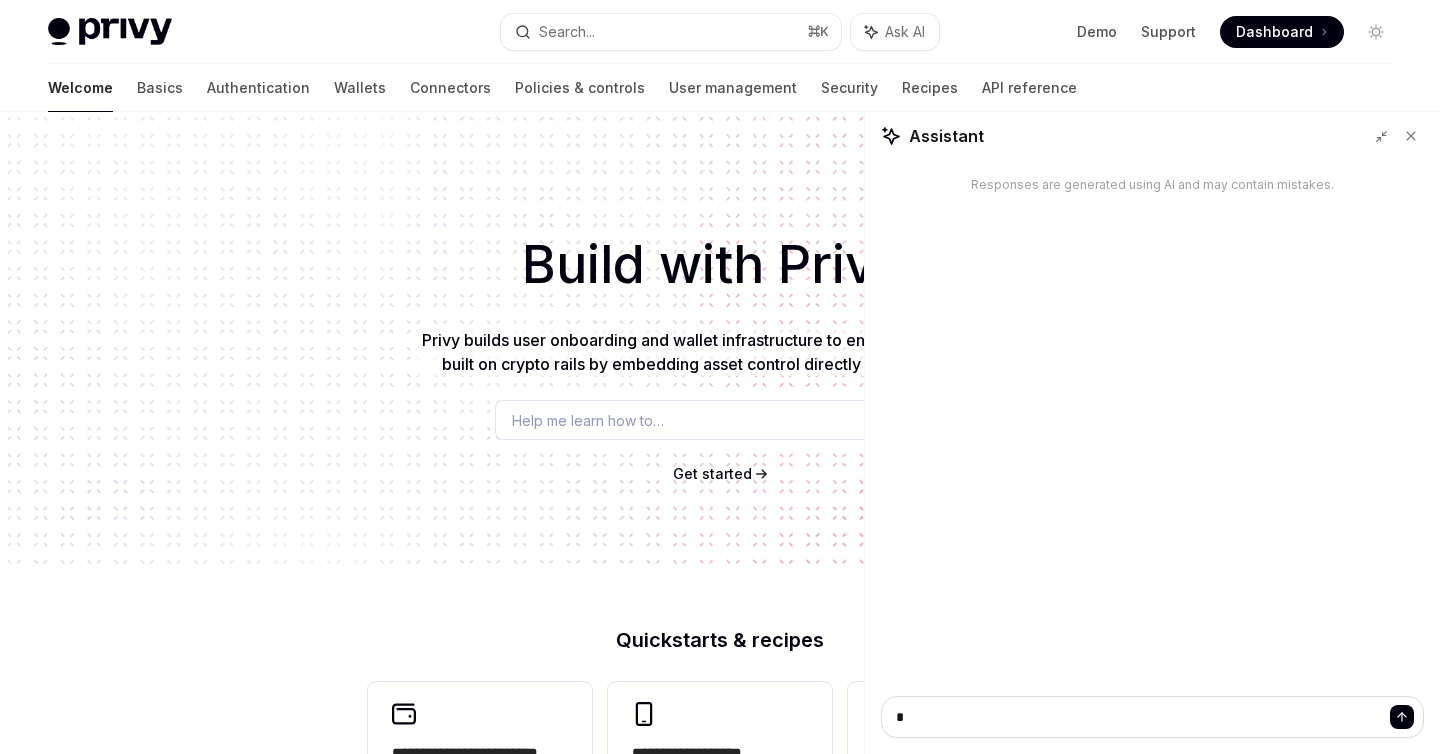 type on "***" 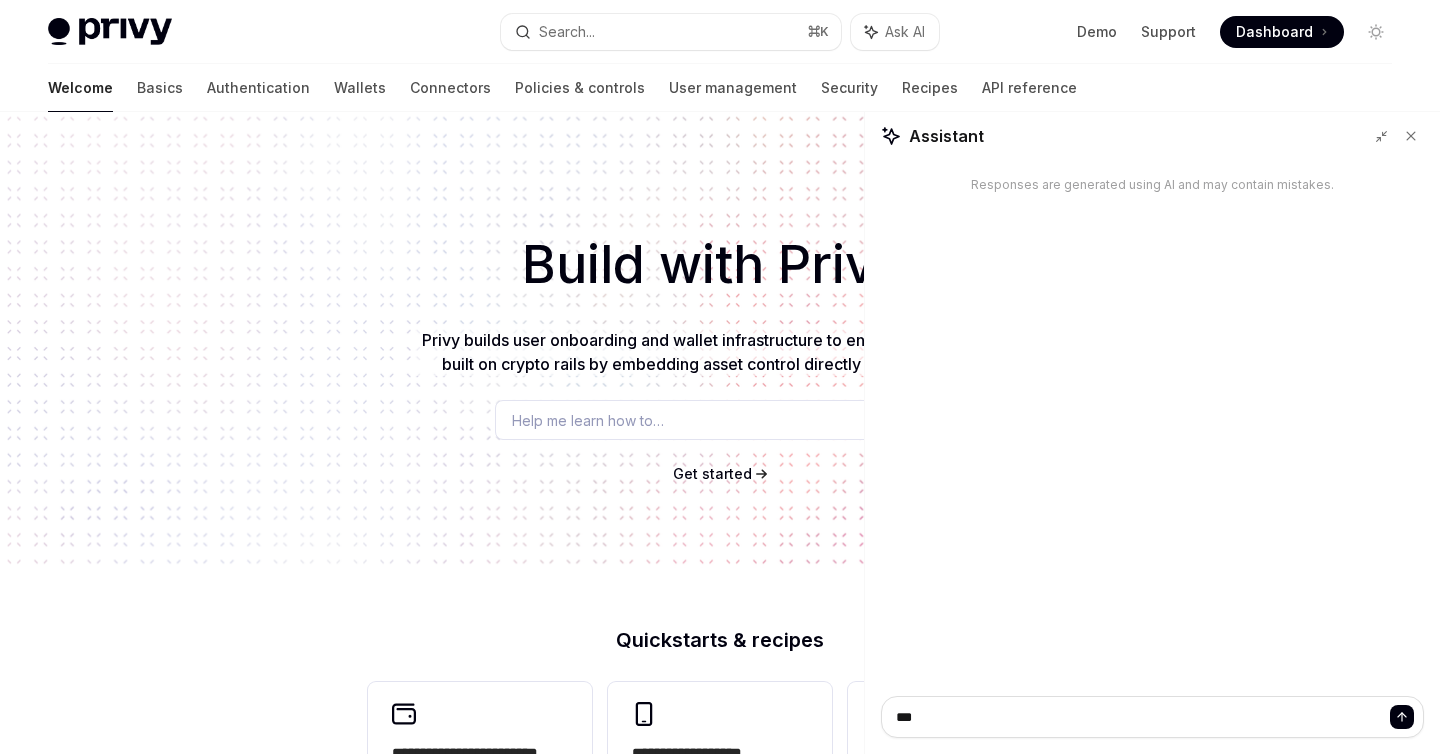 type on "*" 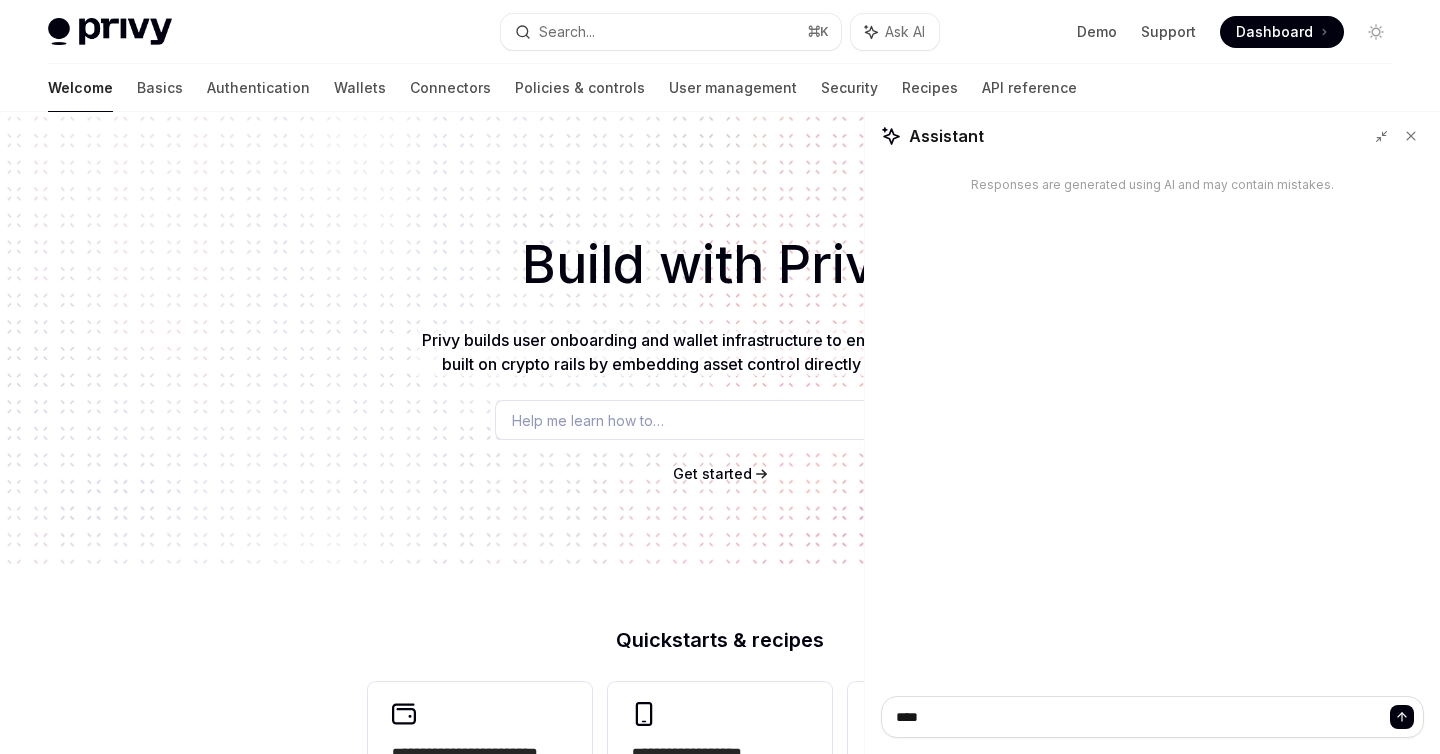 type on "*" 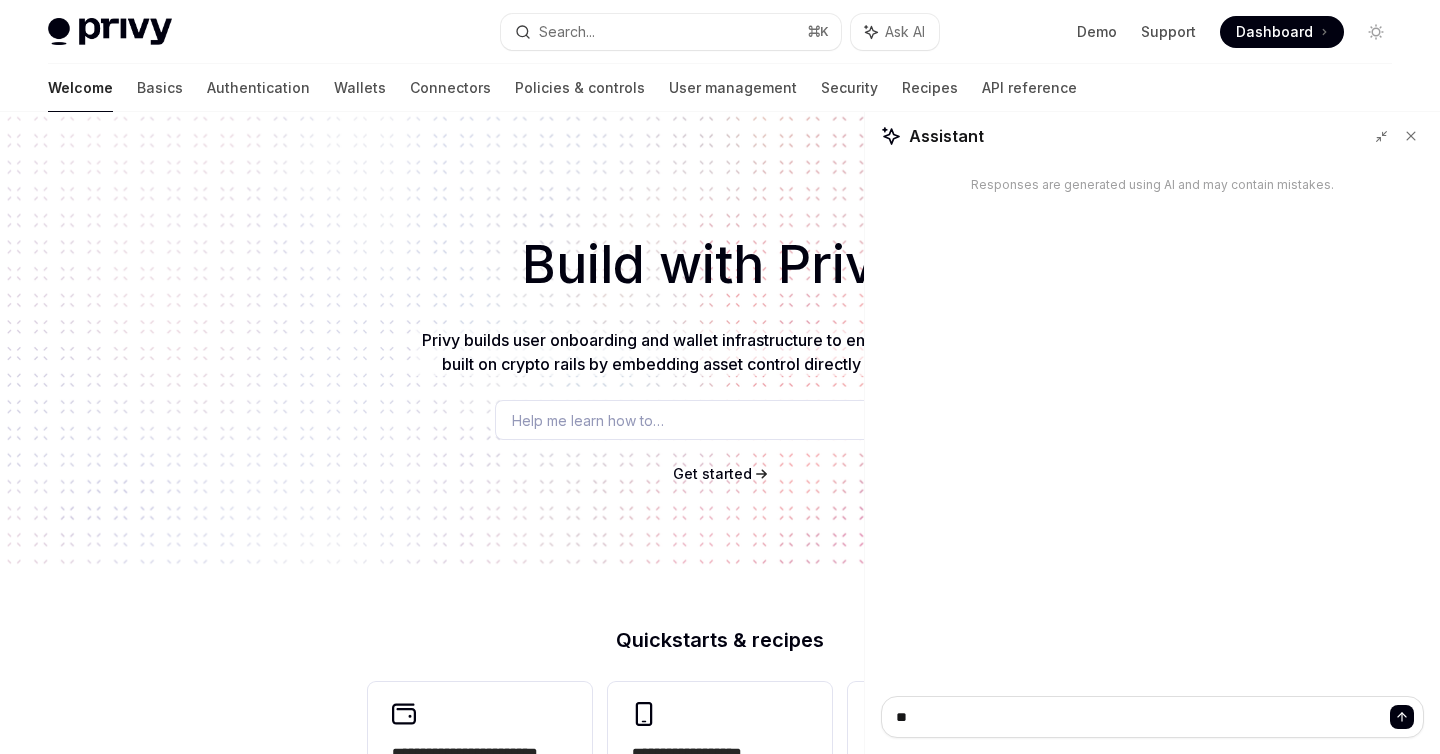 type on "*" 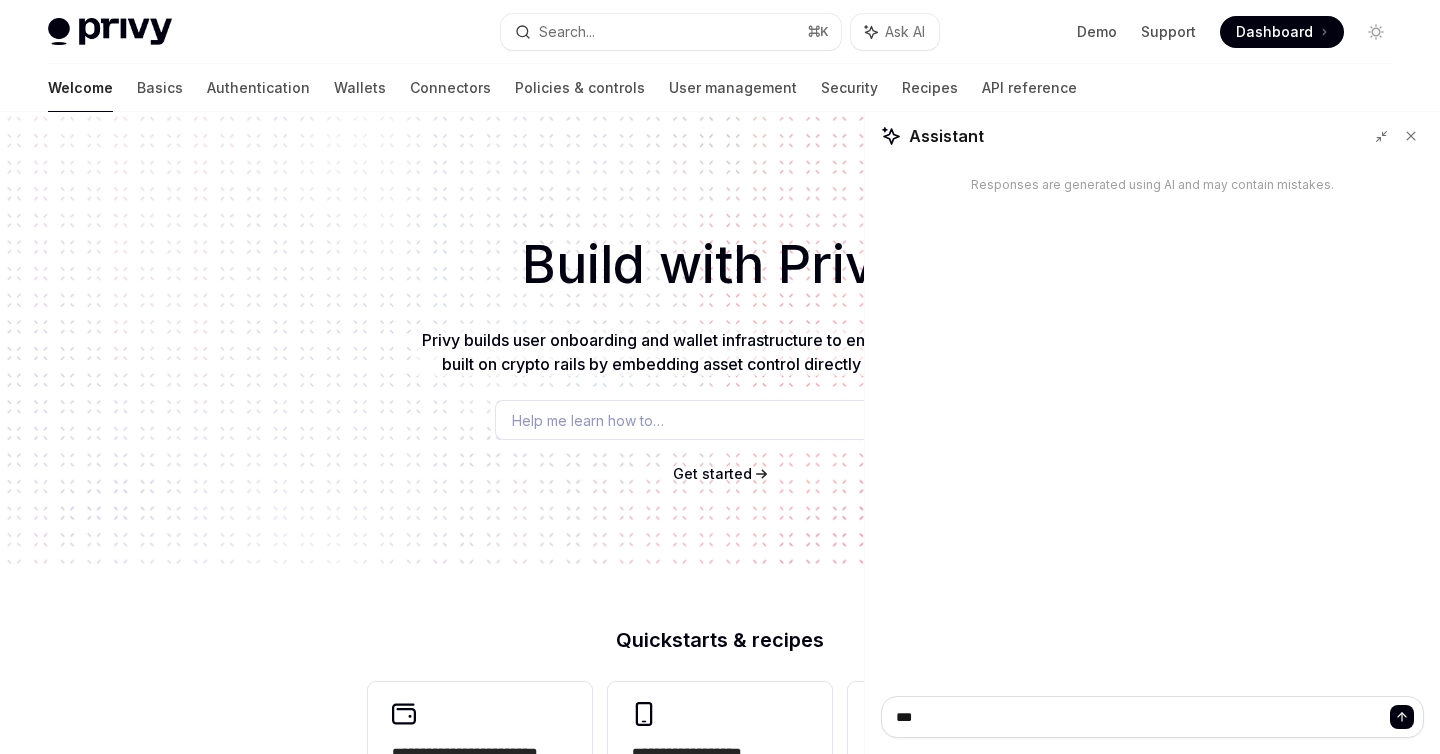type on "*" 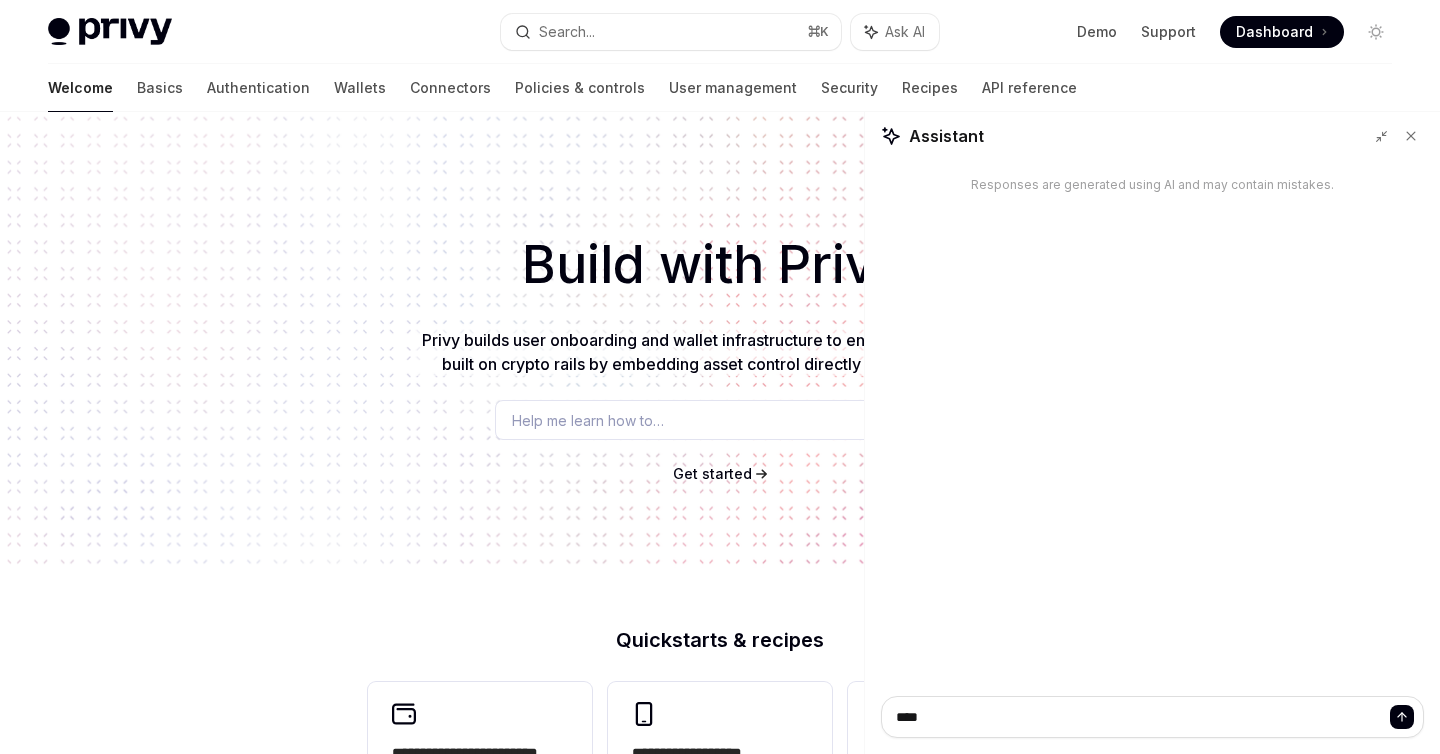 type on "*" 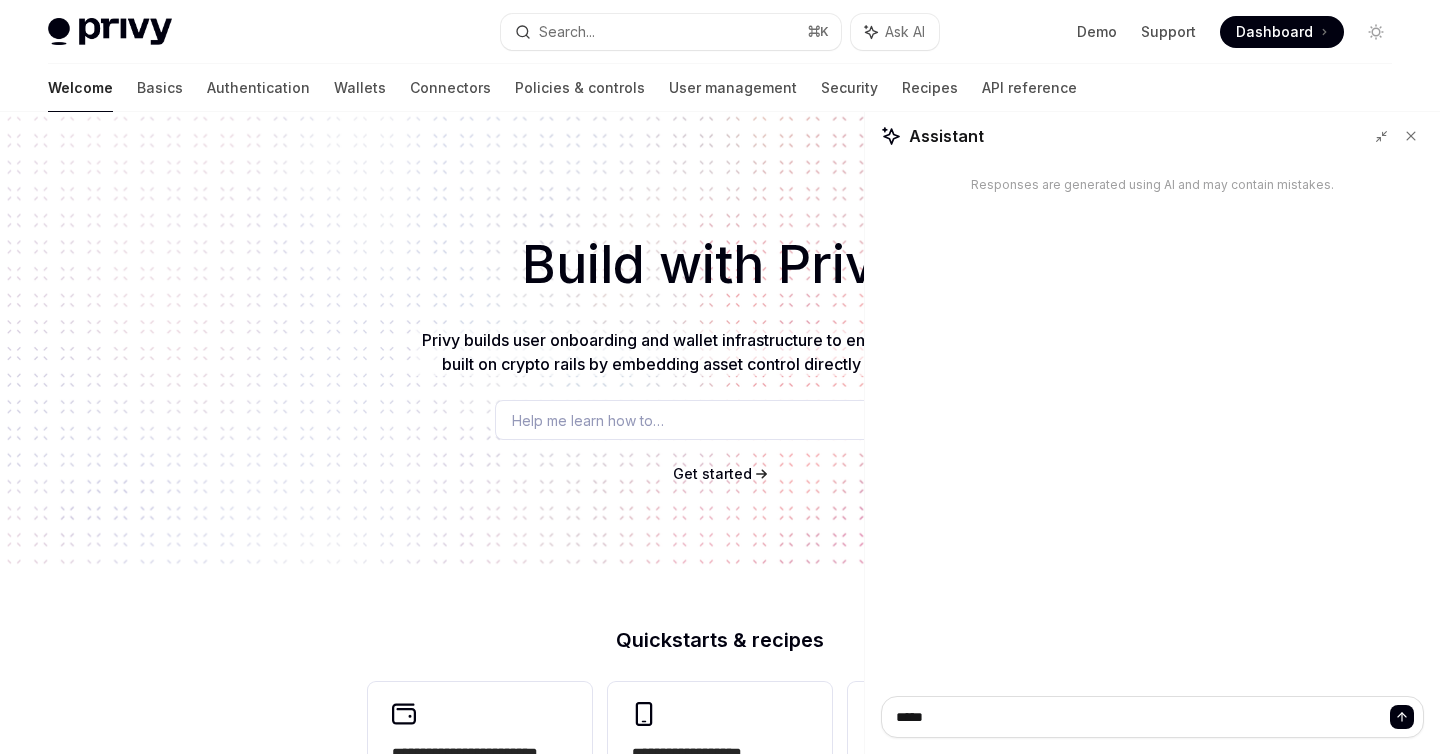 type on "*" 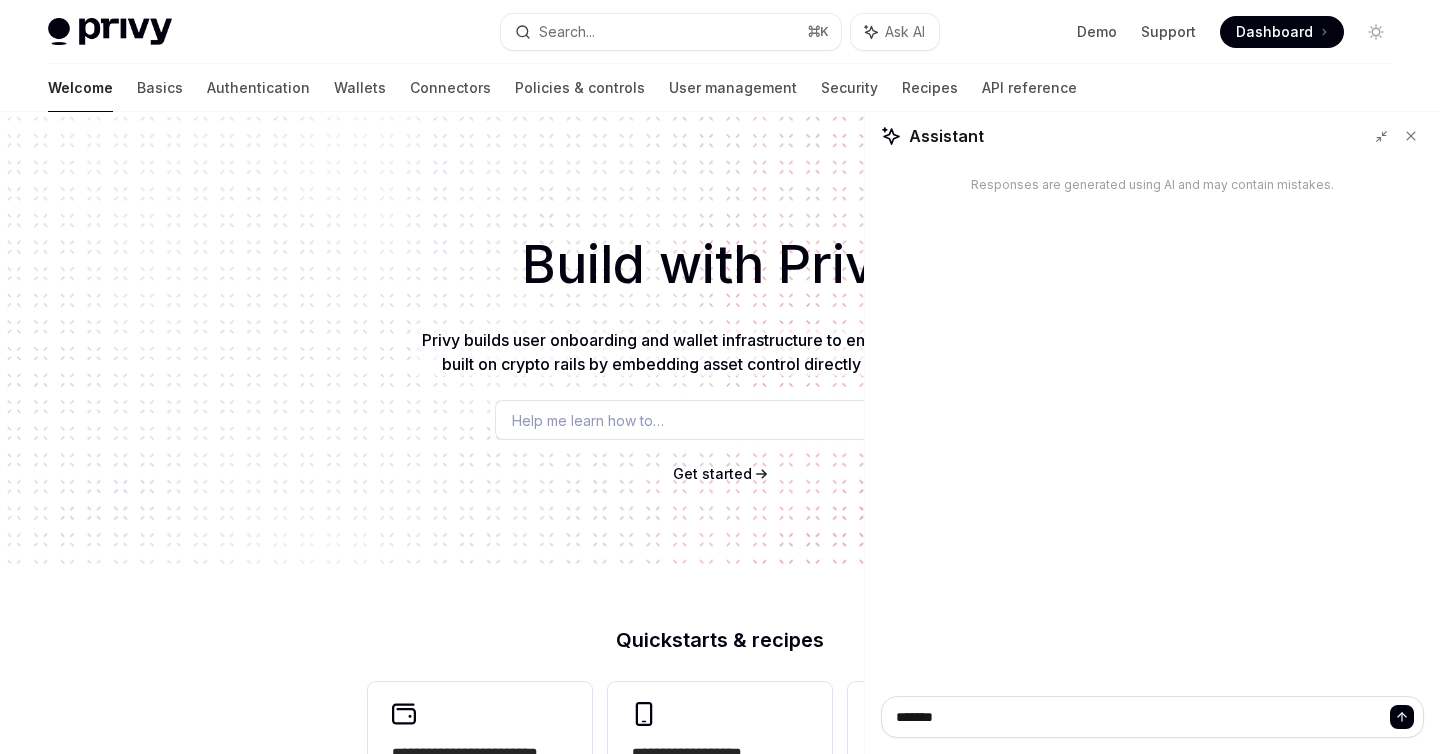 type on "*" 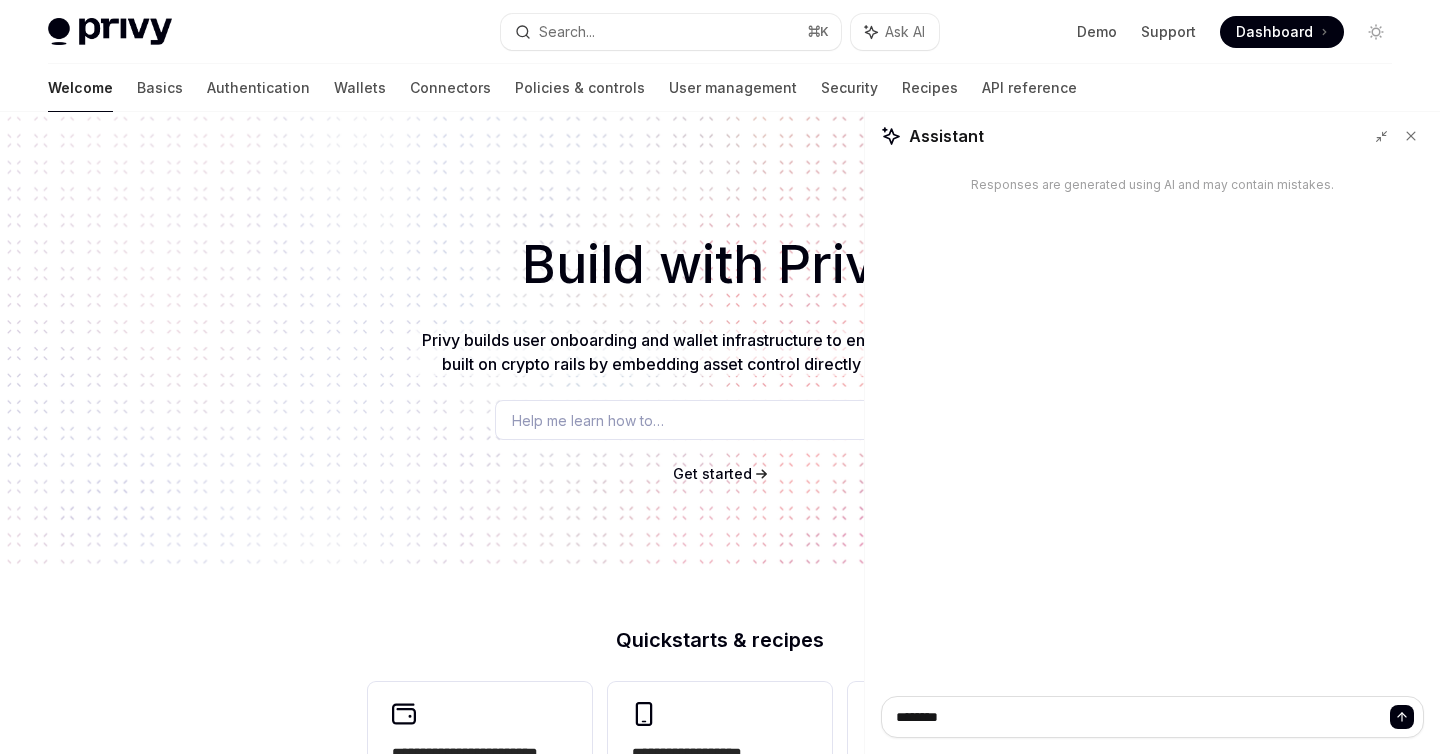 type on "*" 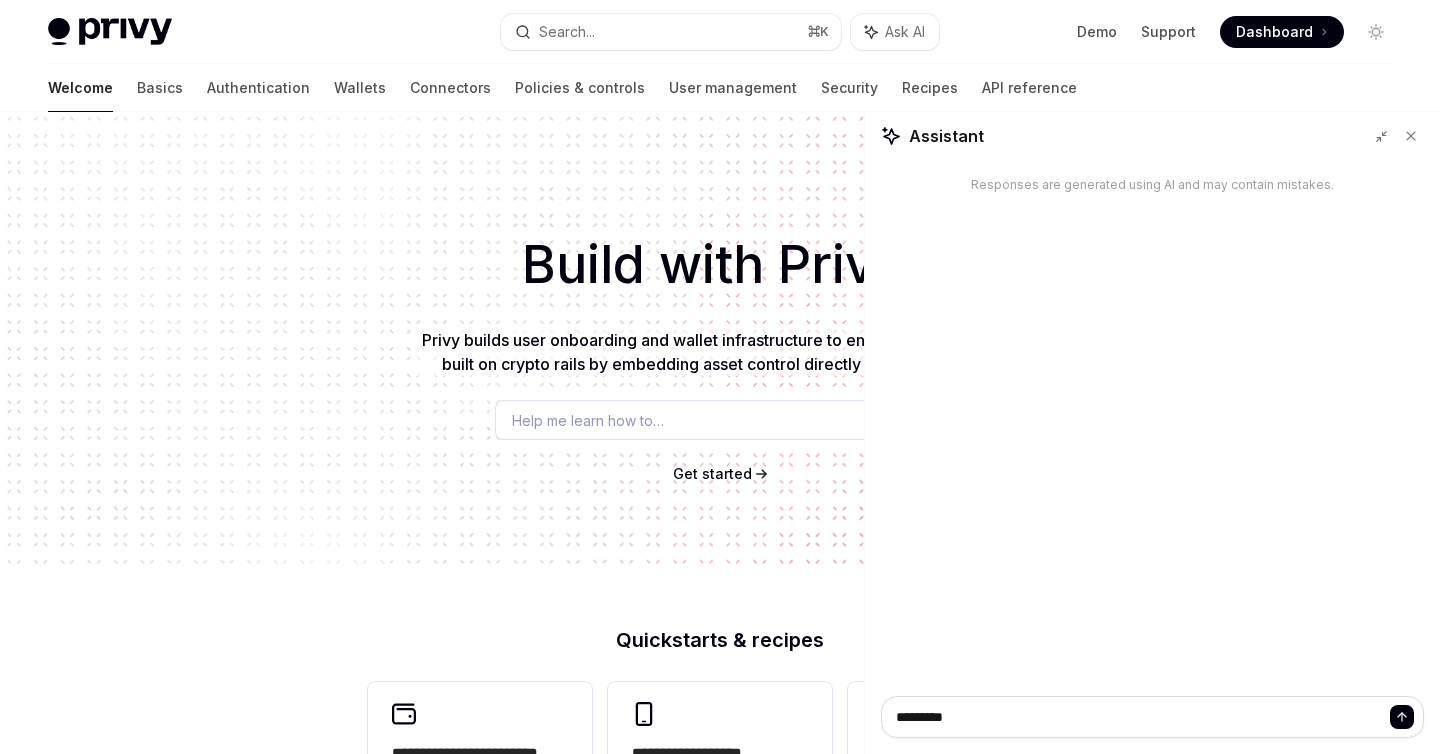 type on "*" 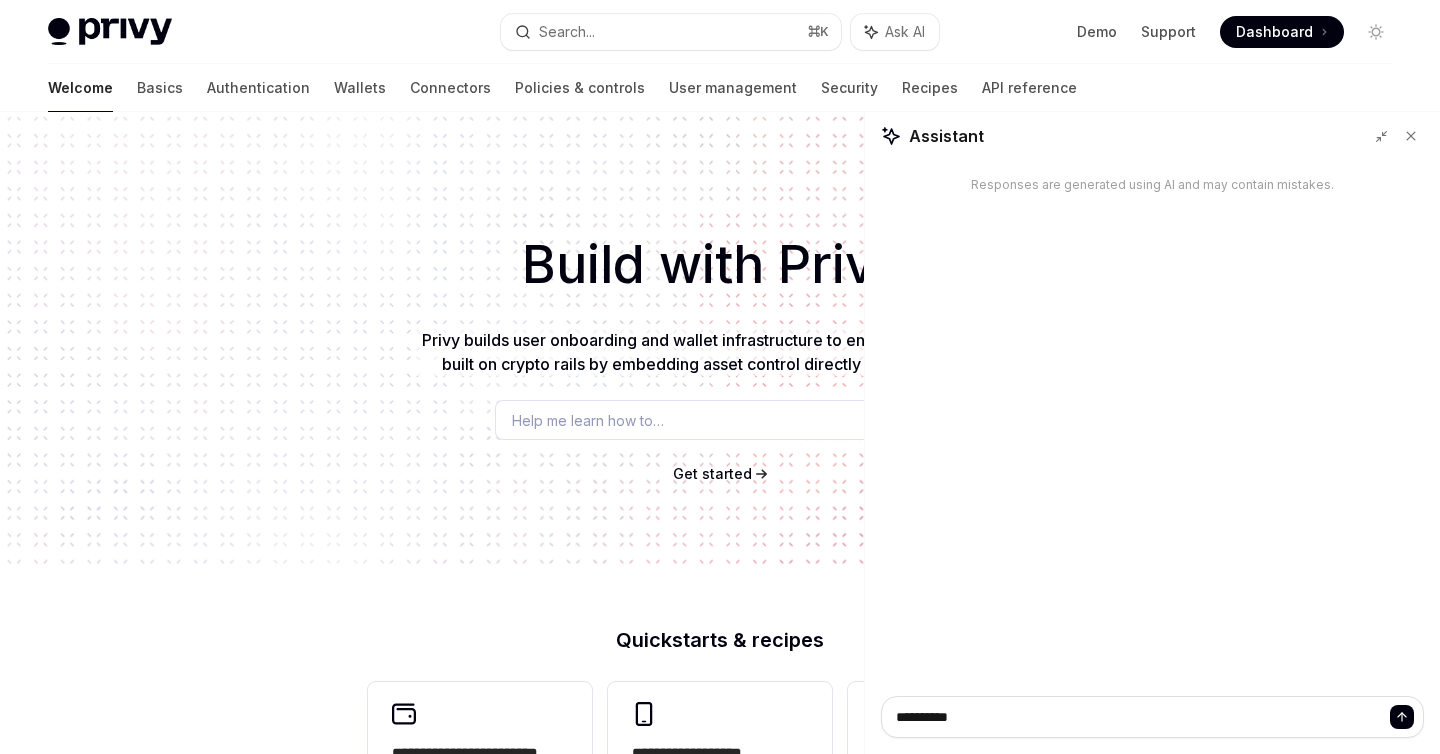 type on "*" 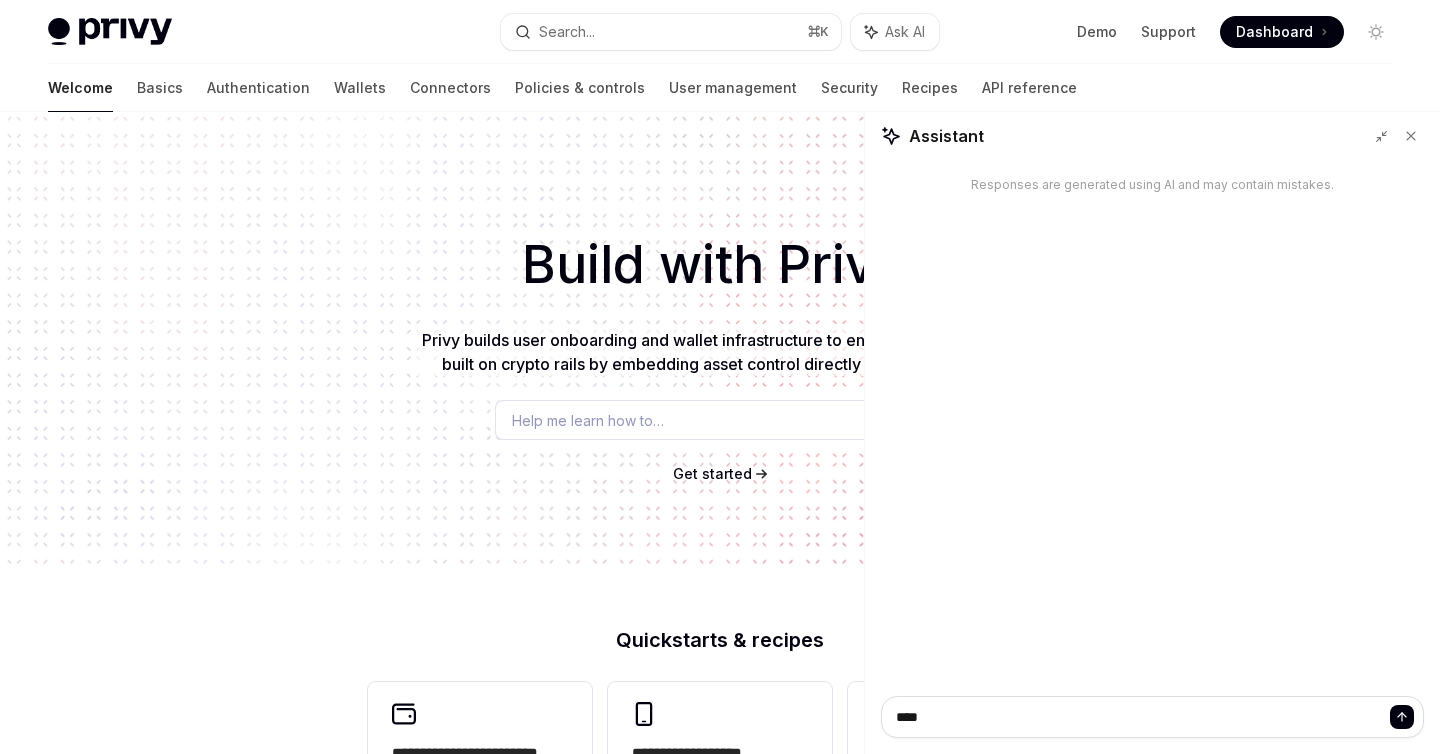 type on "*" 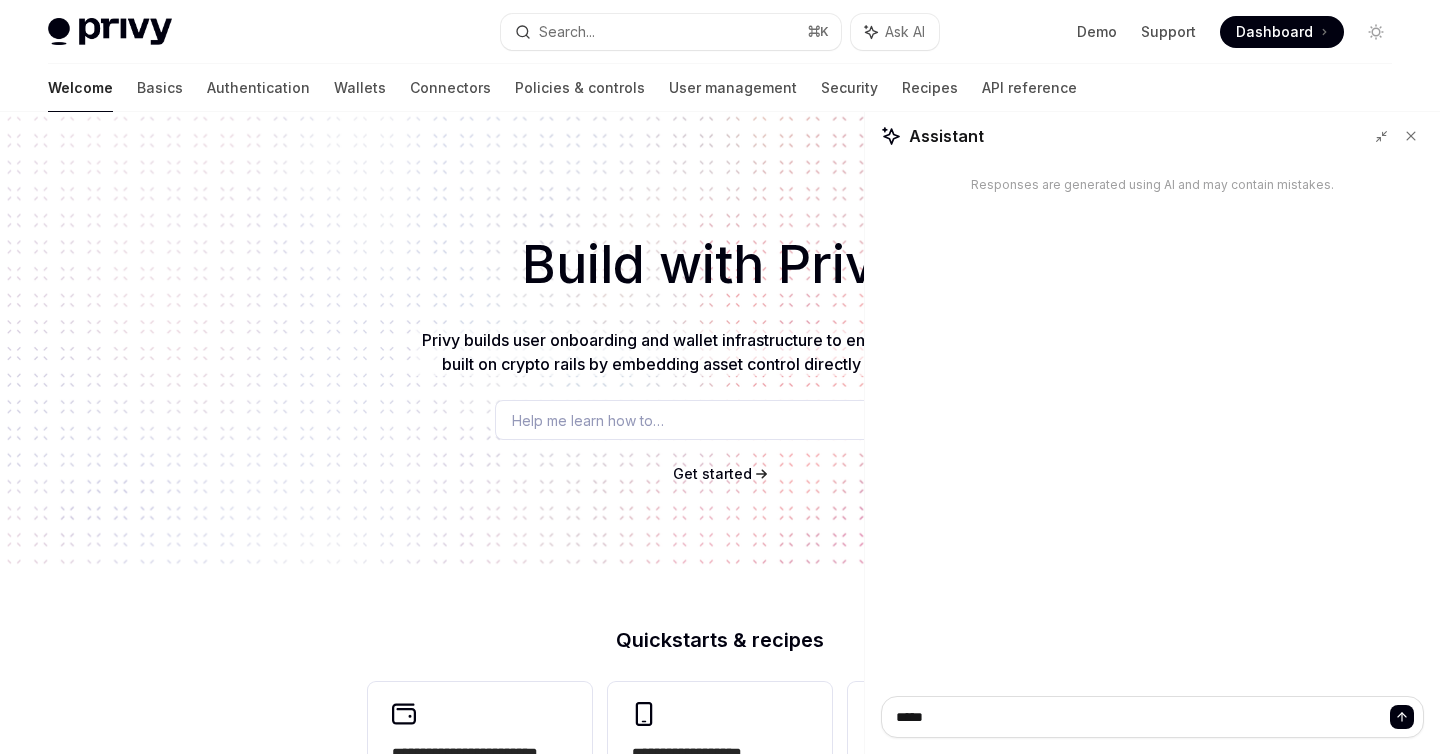 type on "*" 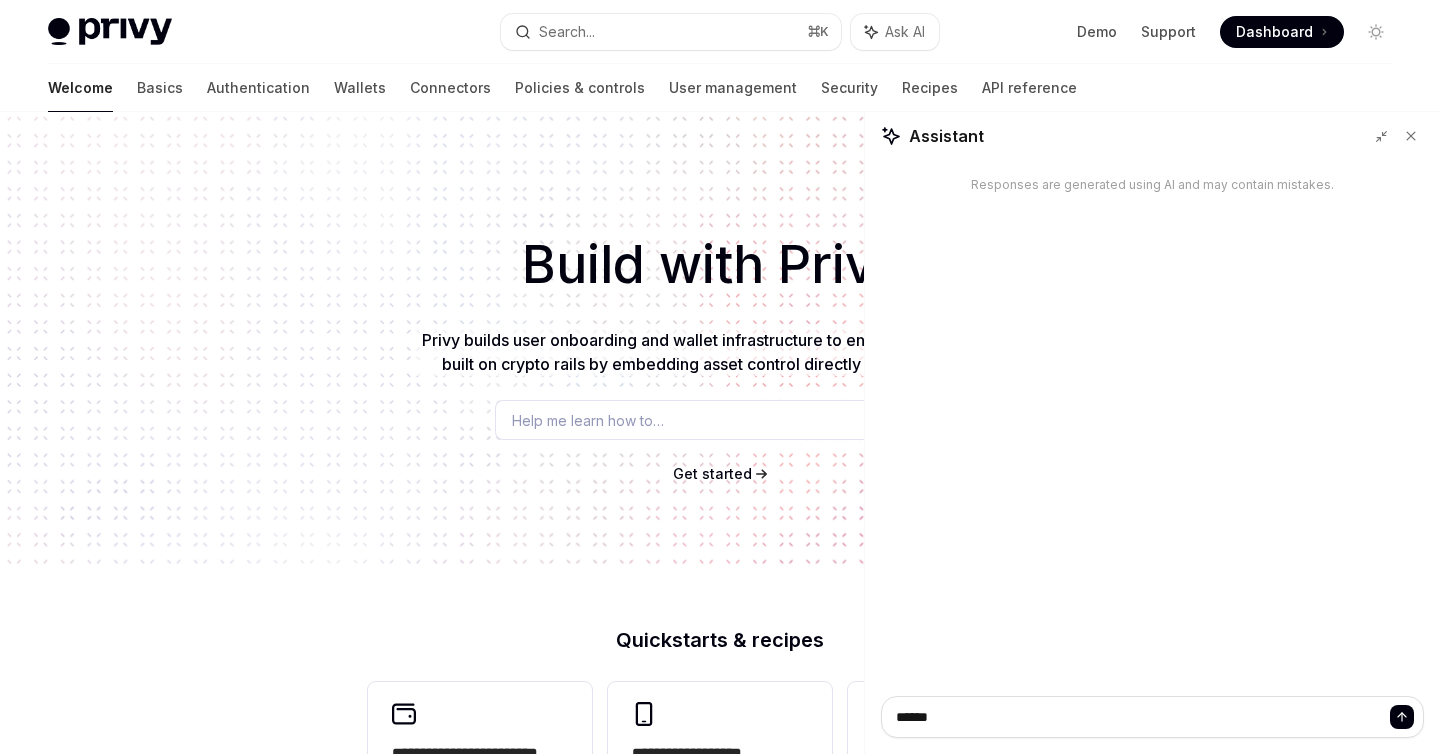 type on "*" 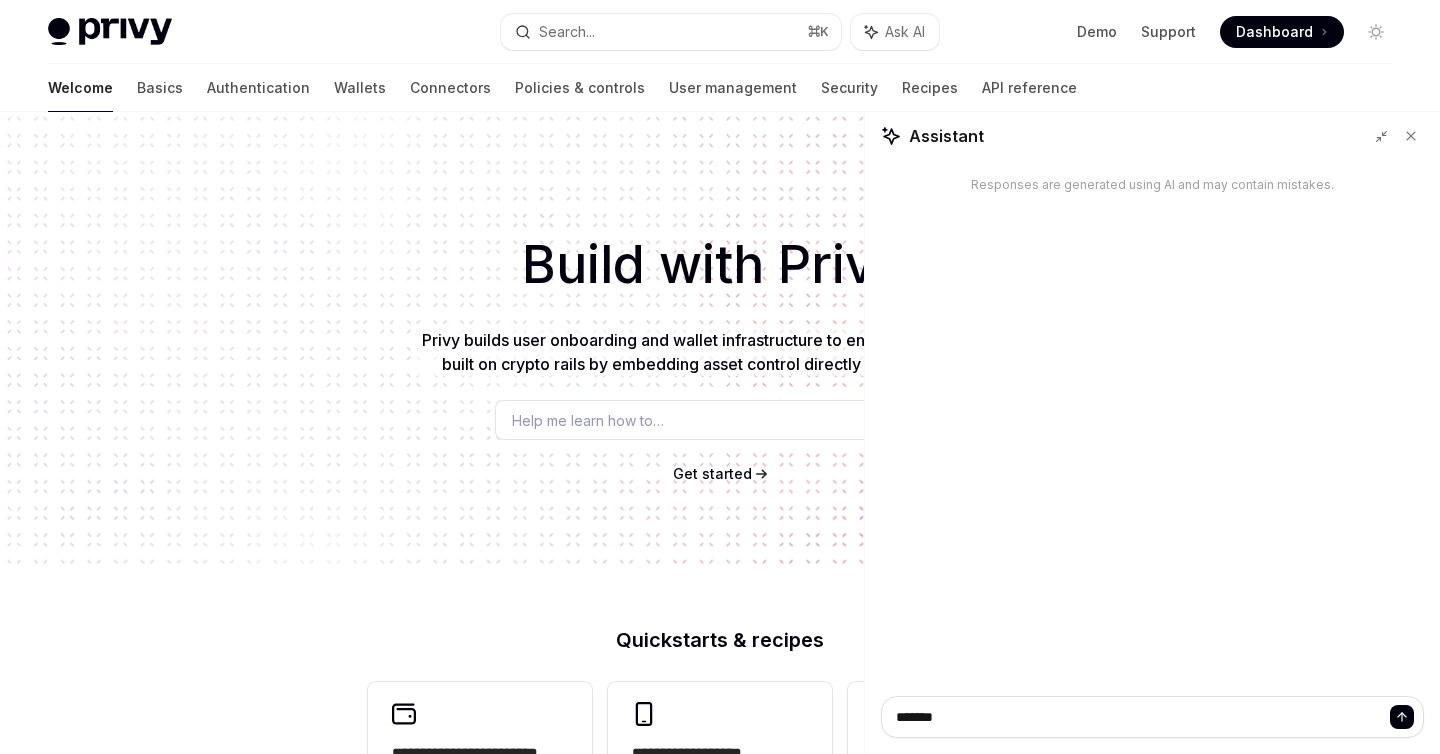 type on "*" 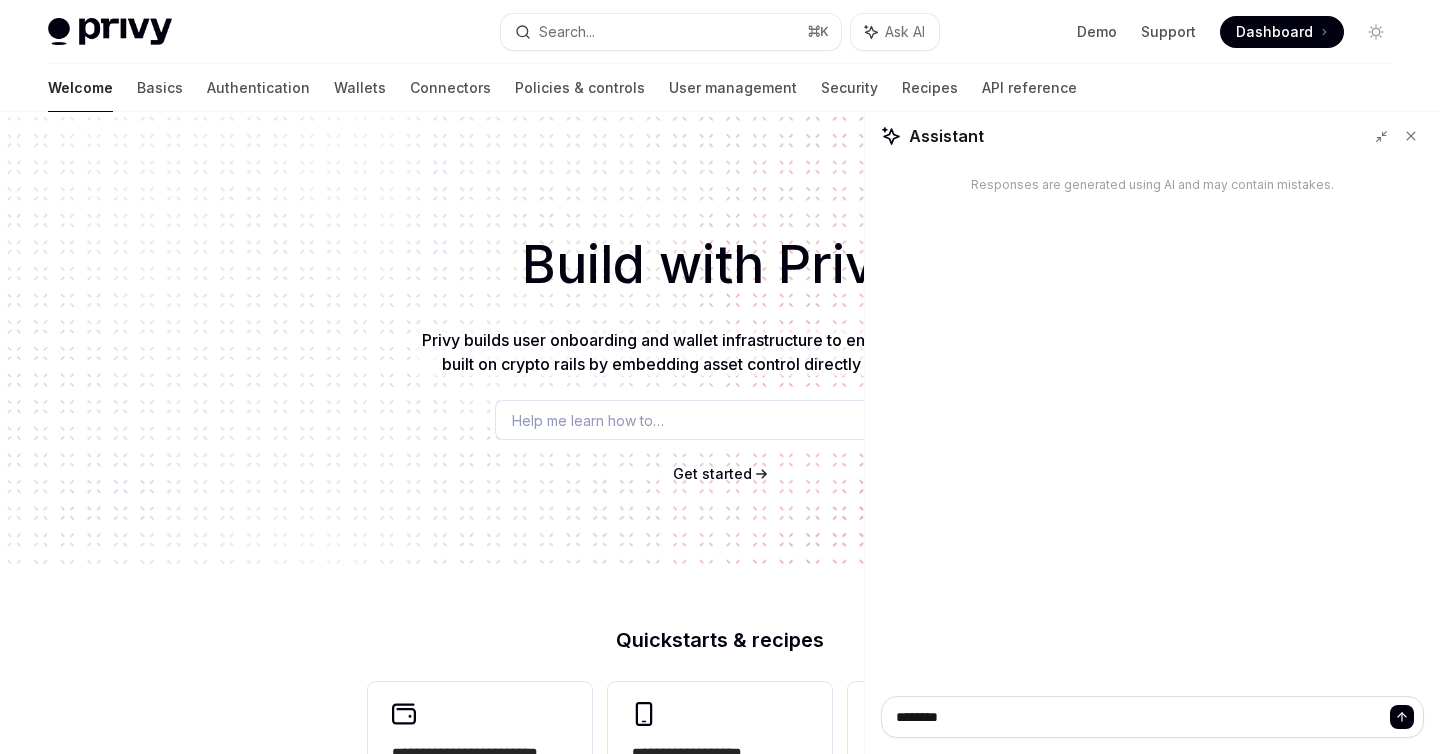 type on "*" 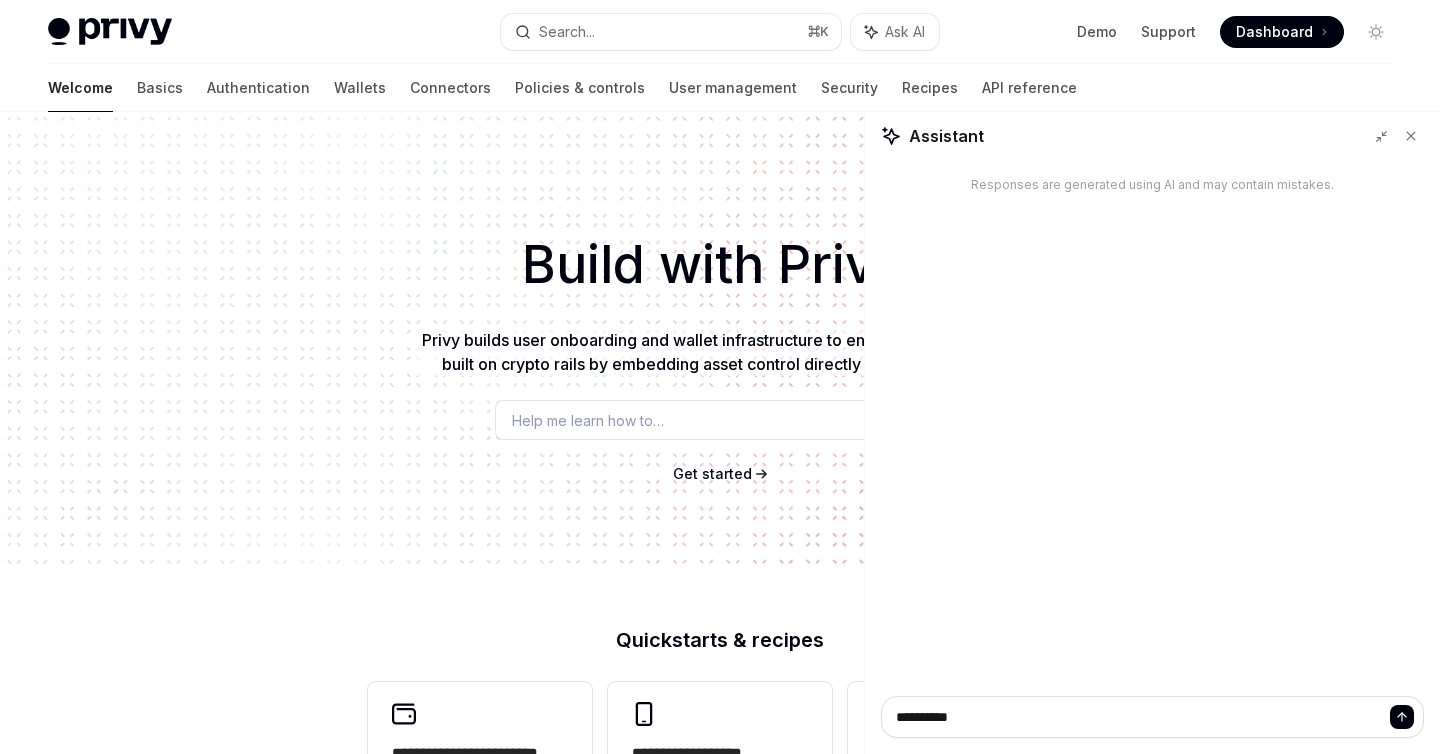 type on "*" 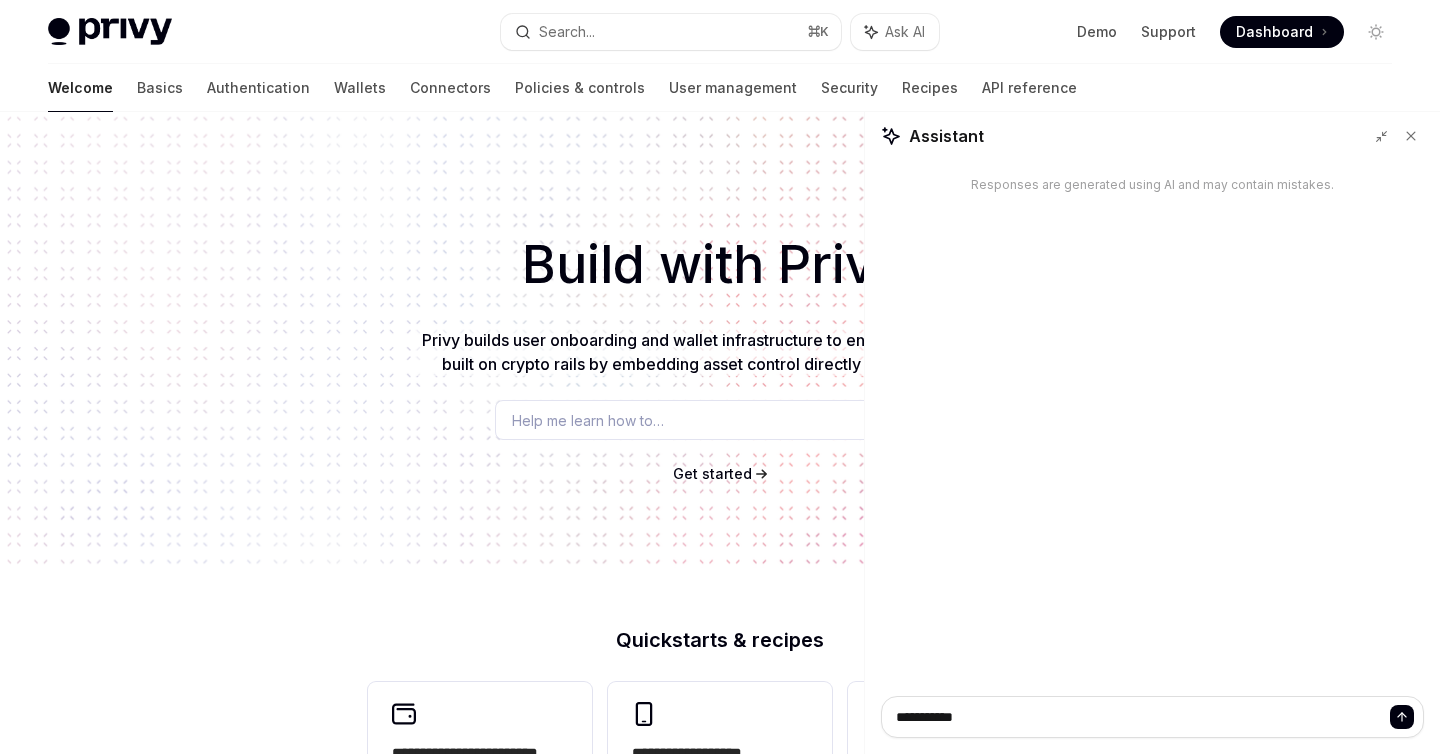 type on "**********" 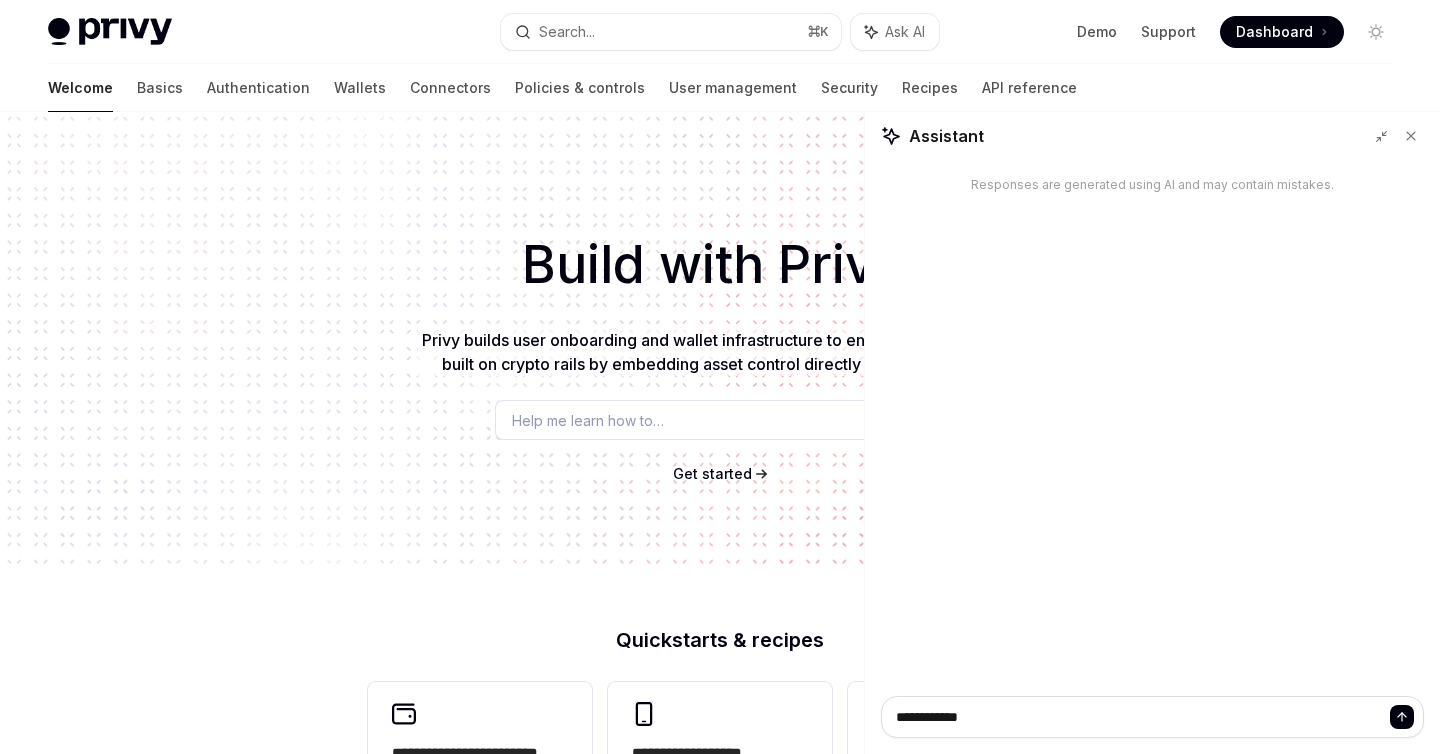 type on "*" 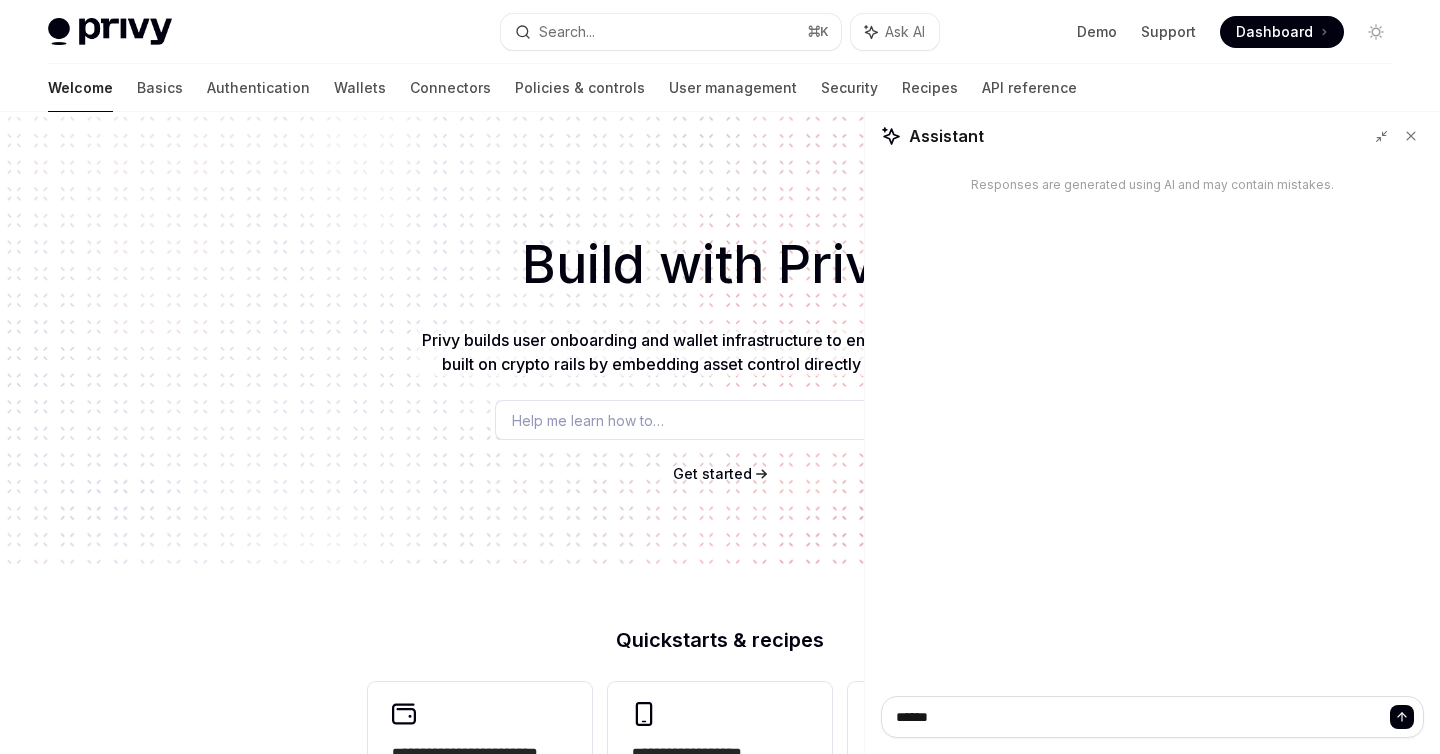 type on "*" 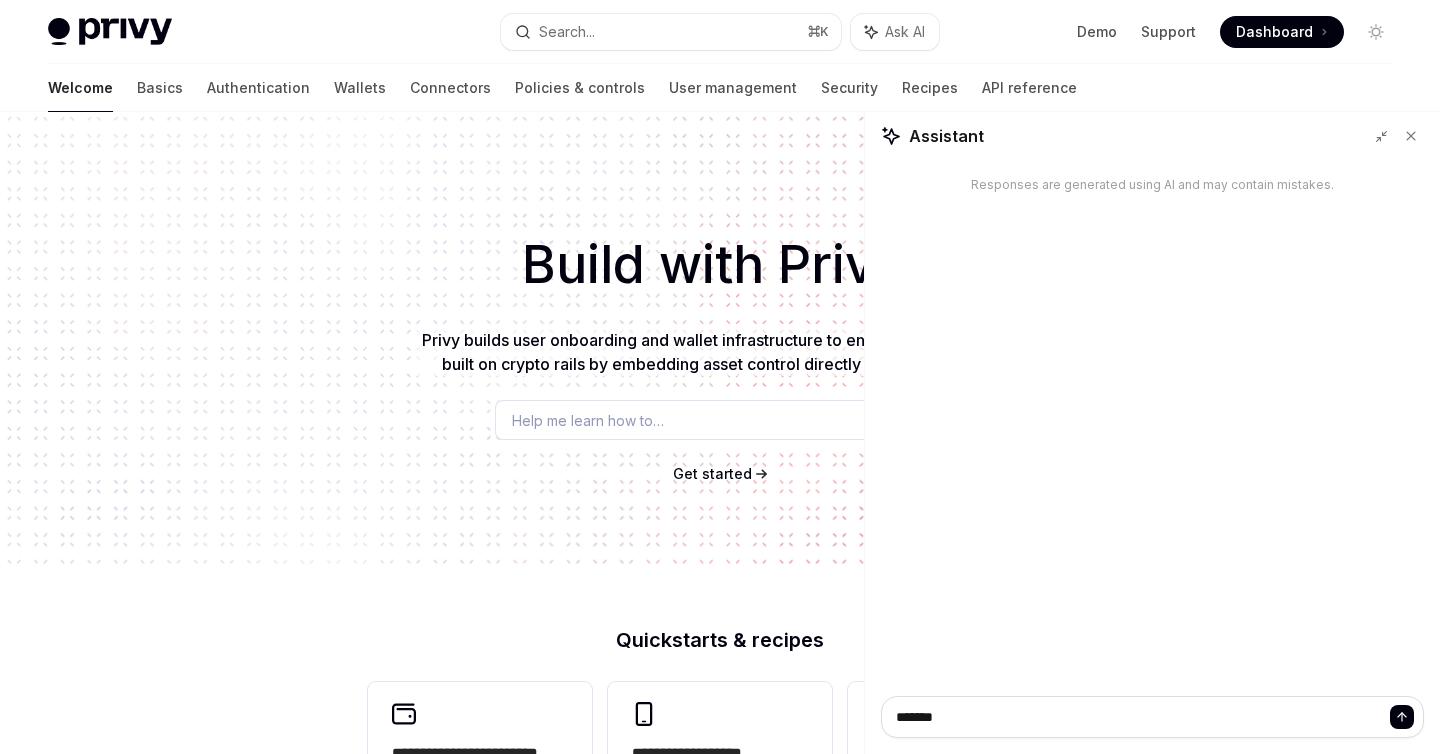 type on "*" 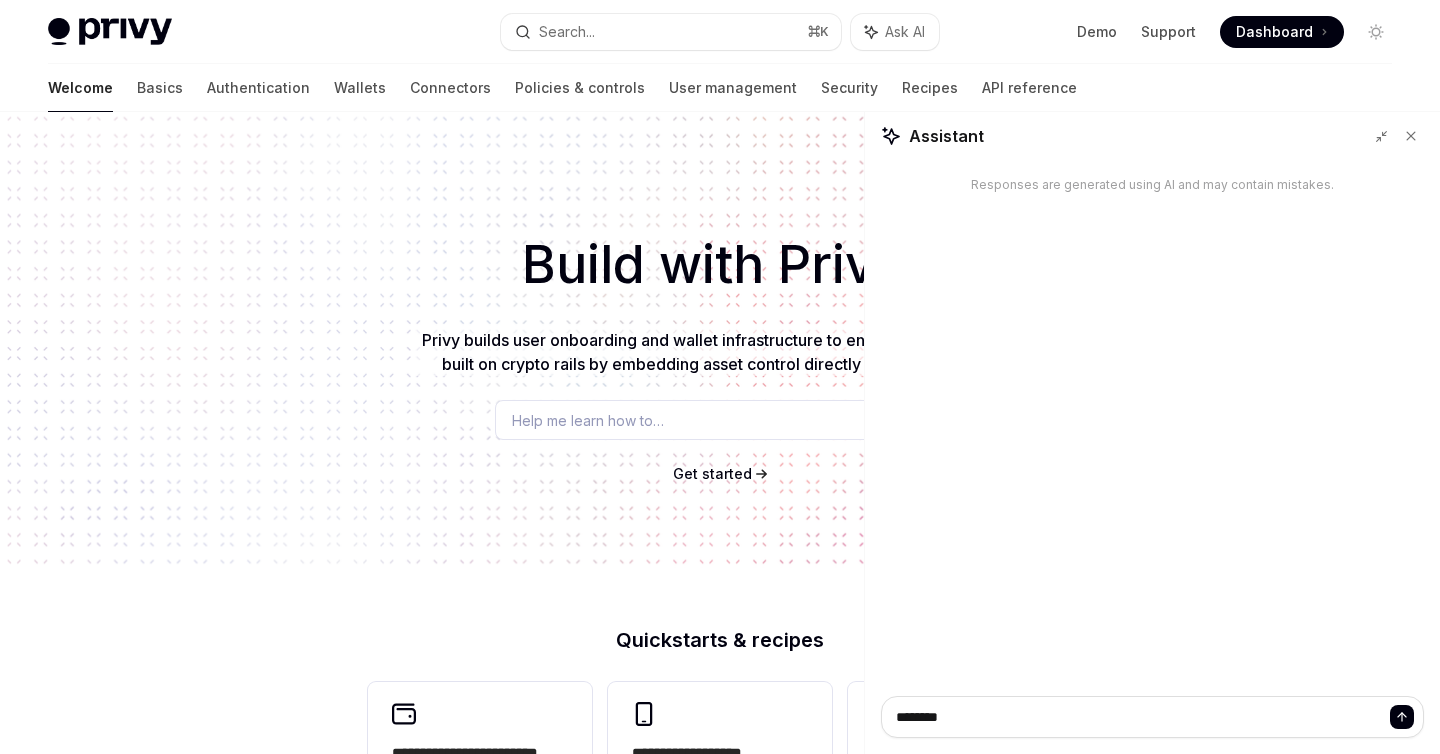type on "*" 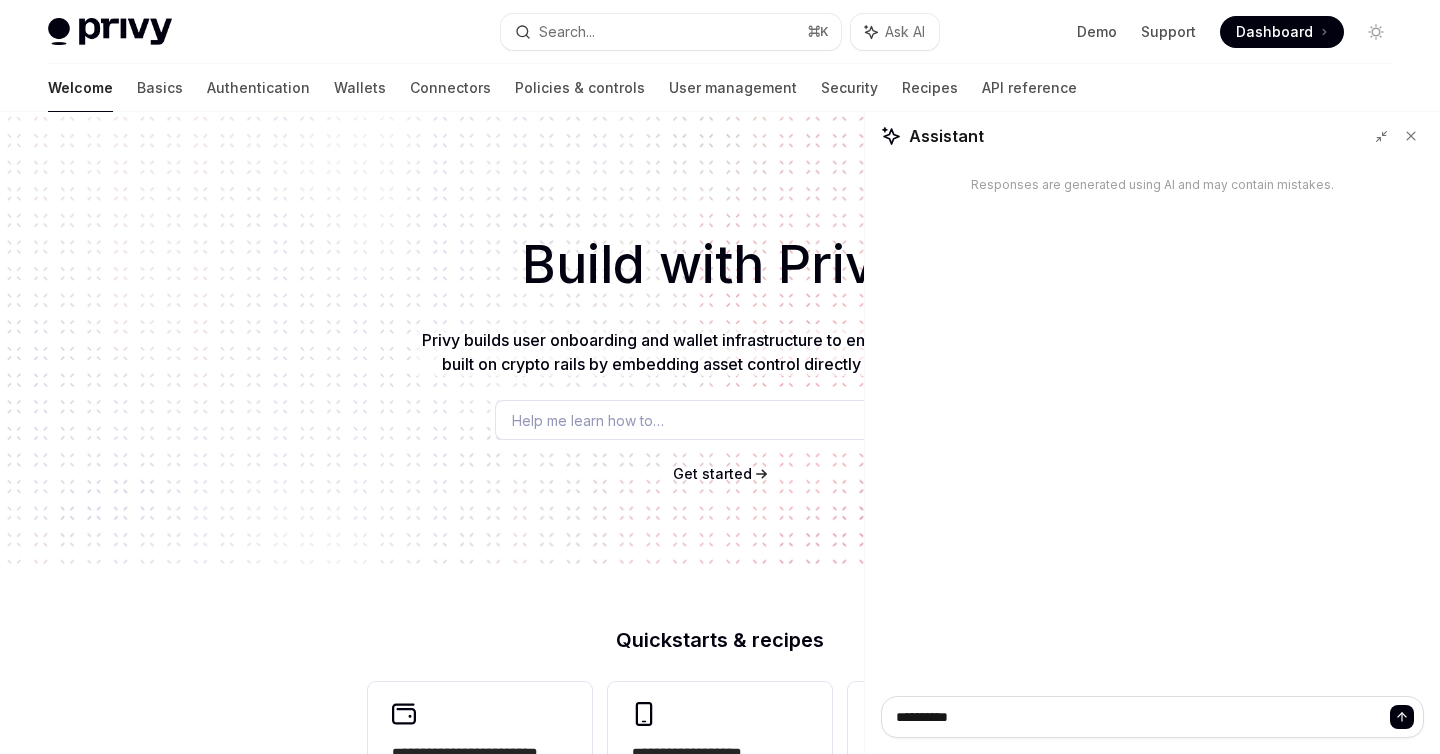 type on "*" 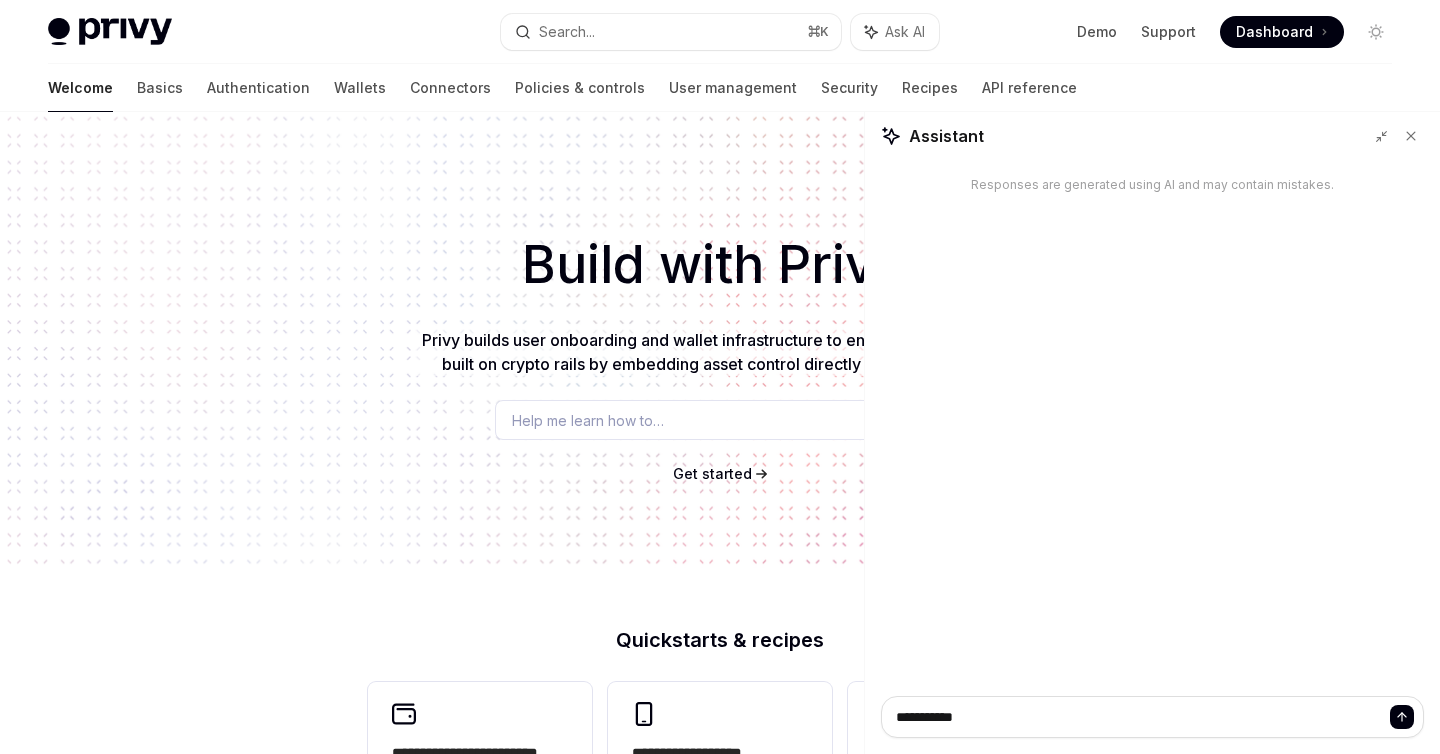 type on "*" 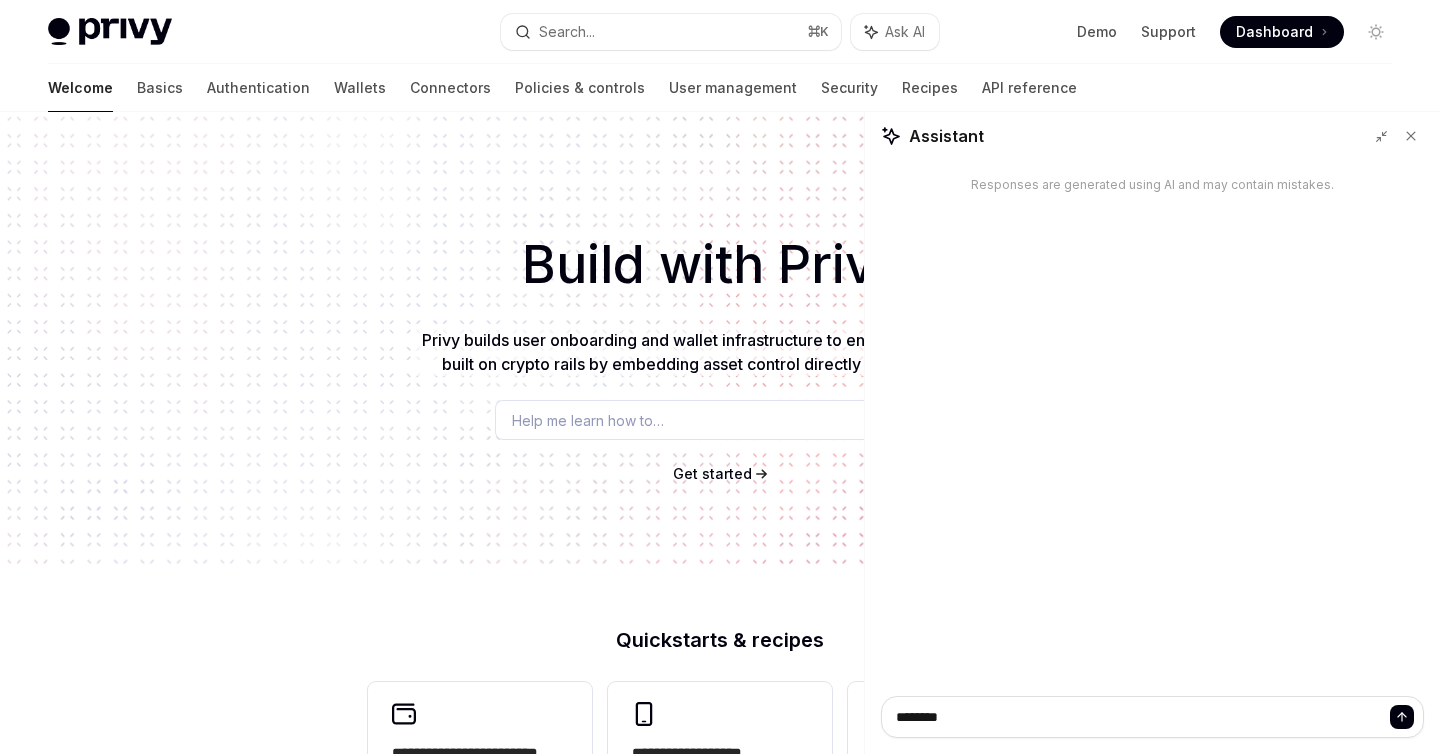 type on "*" 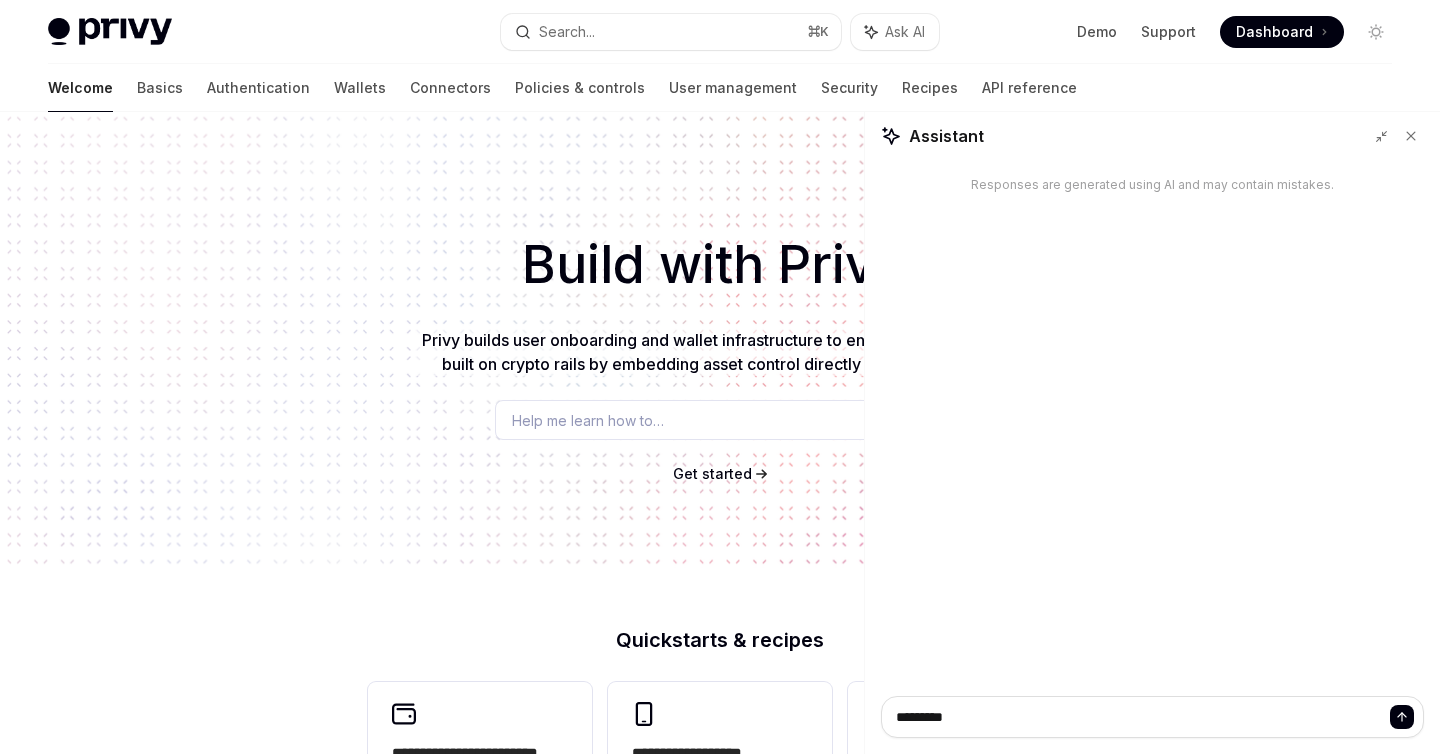 type on "*" 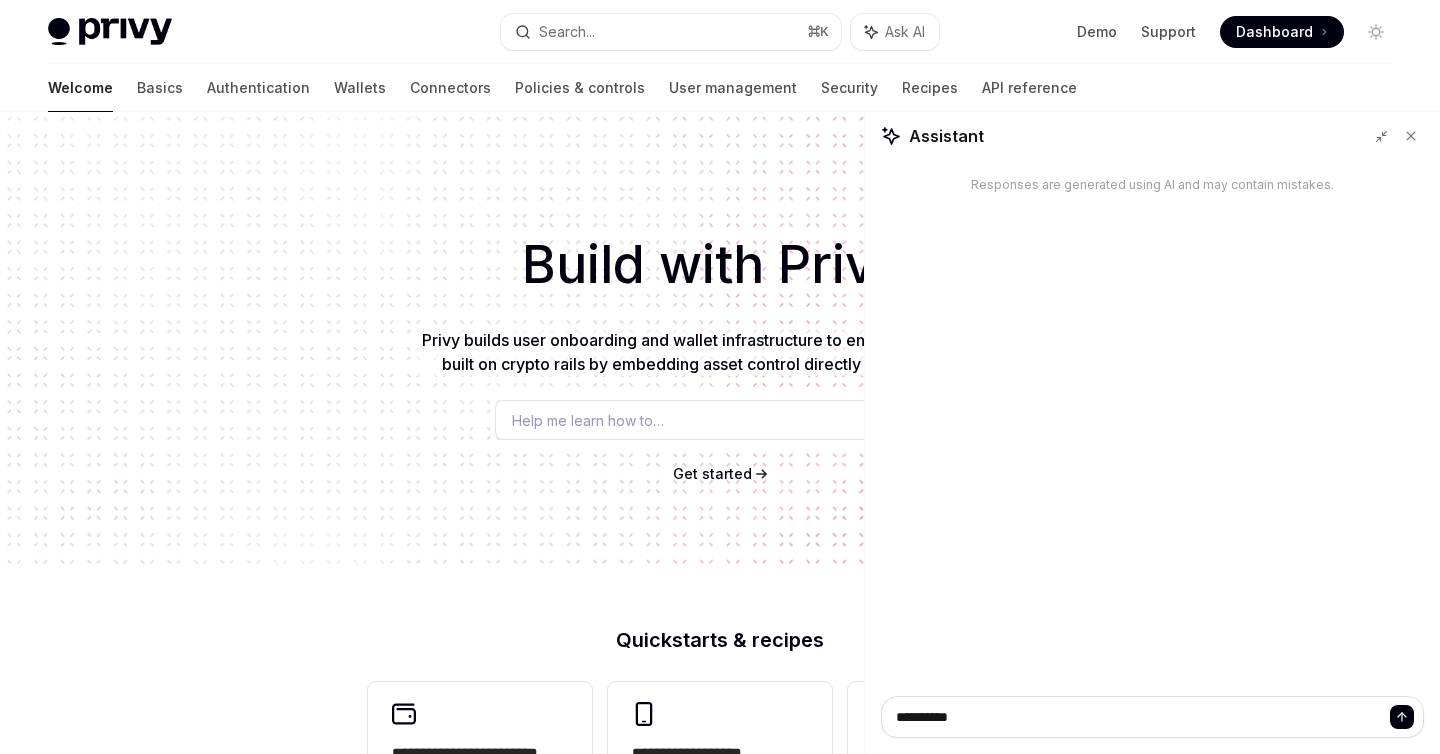 type on "*" 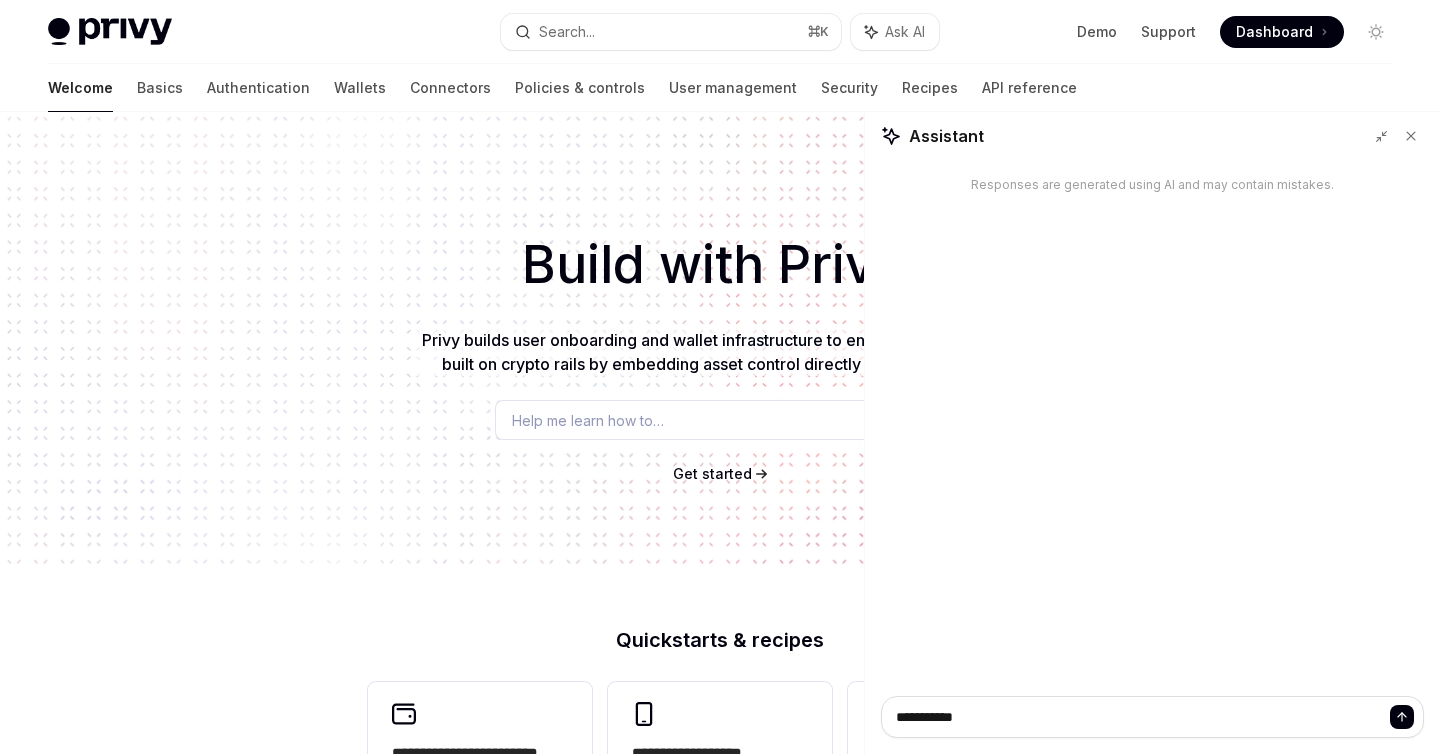 type on "*" 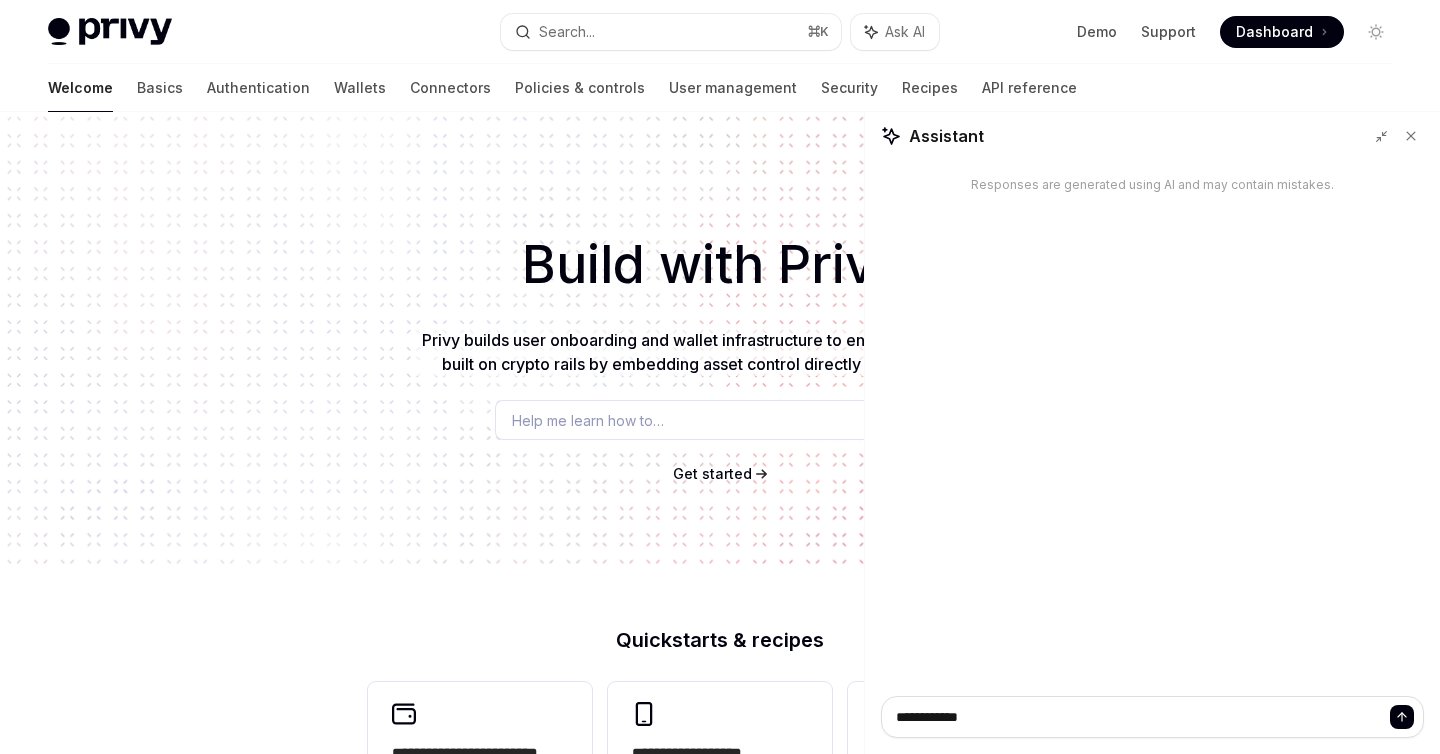 type on "*" 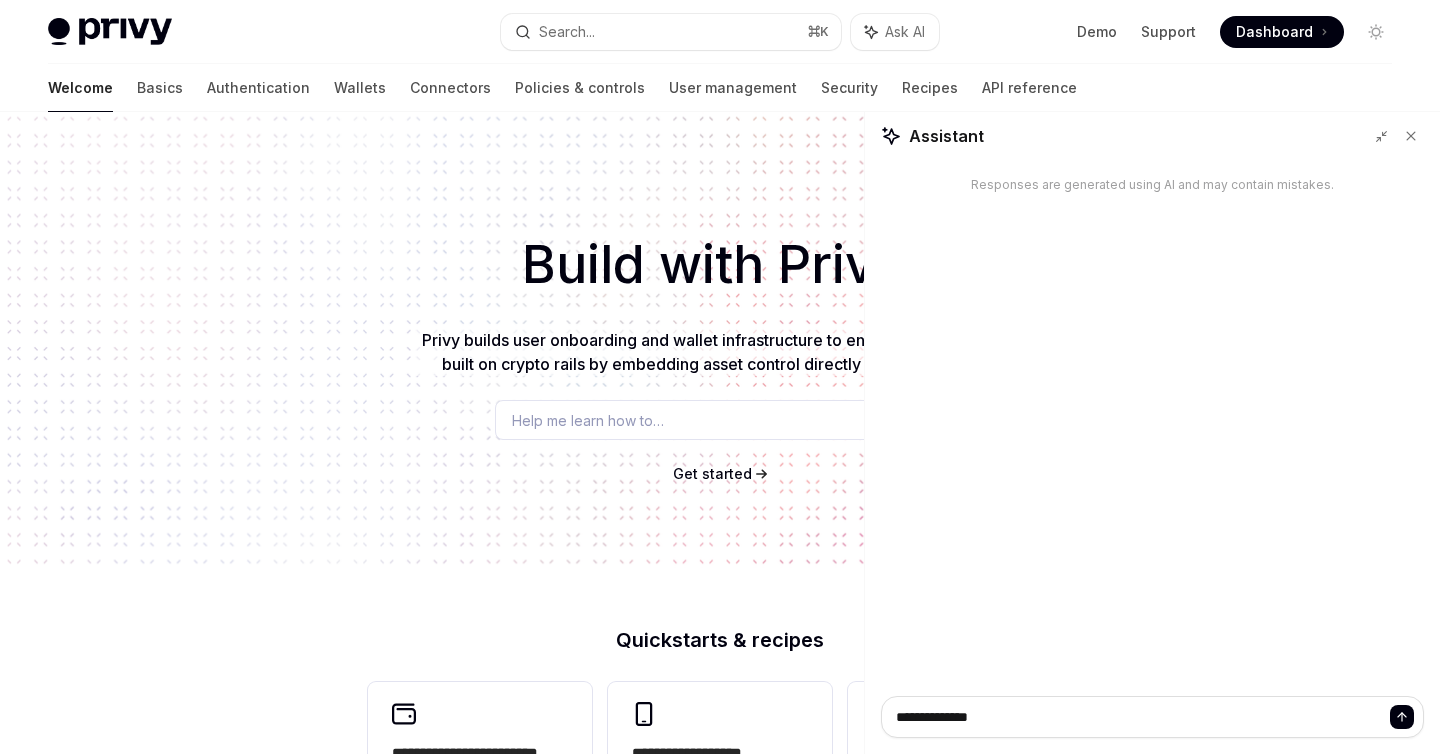 type on "*" 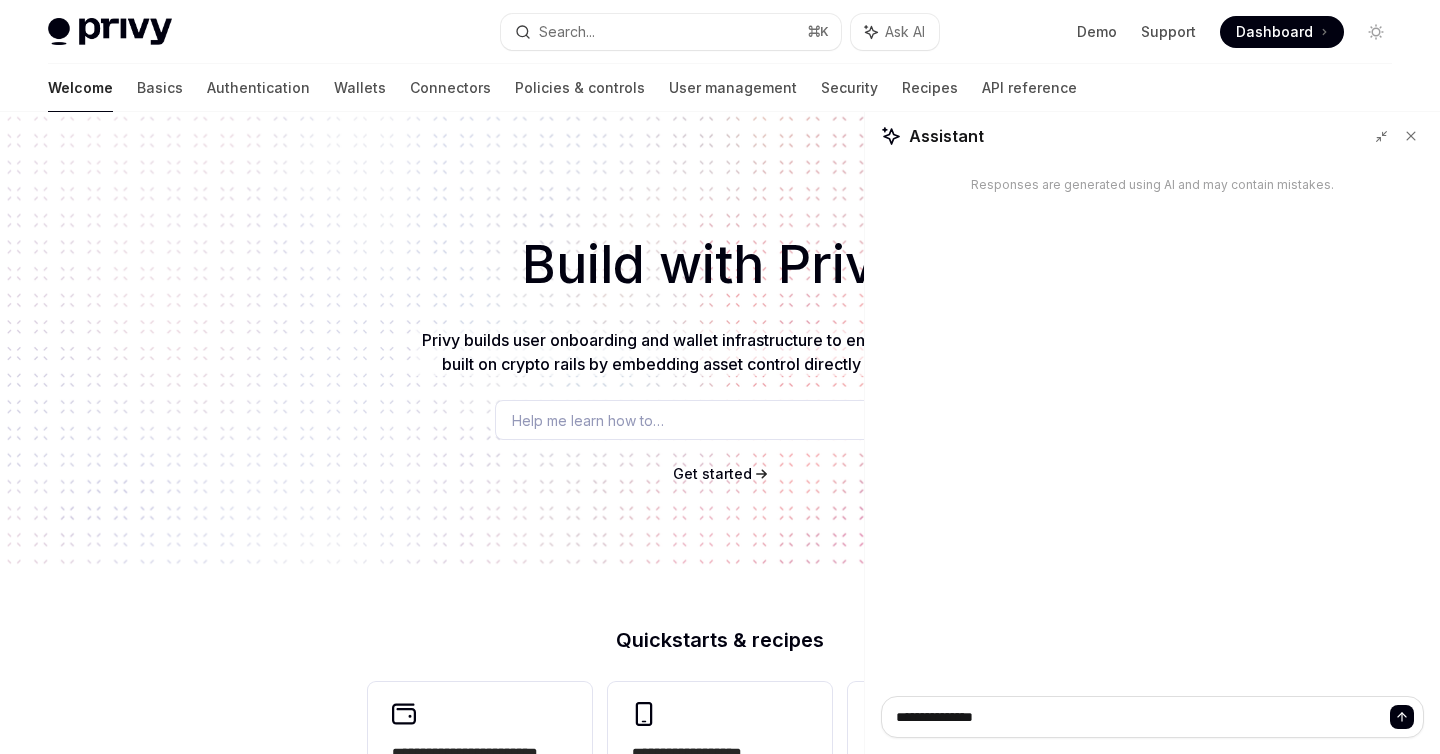 type on "*" 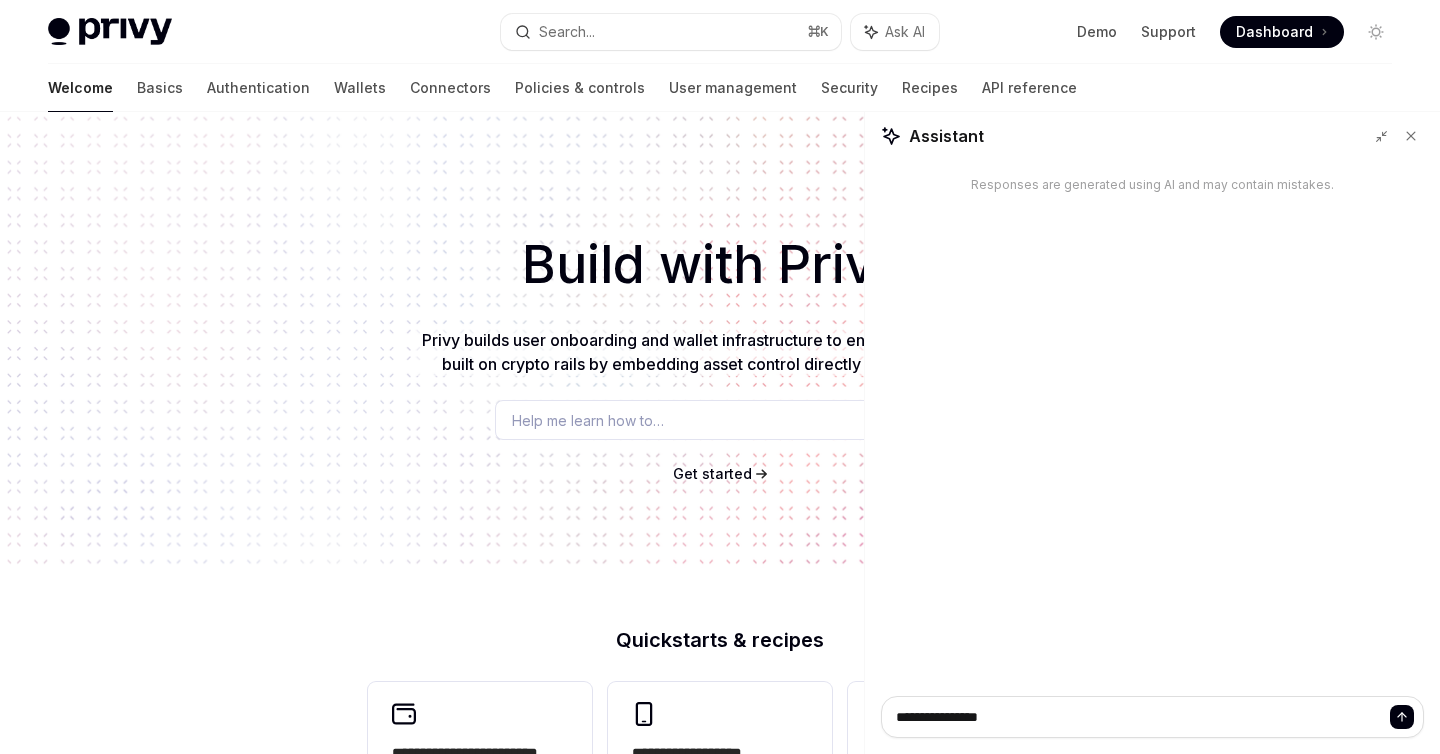 type on "*" 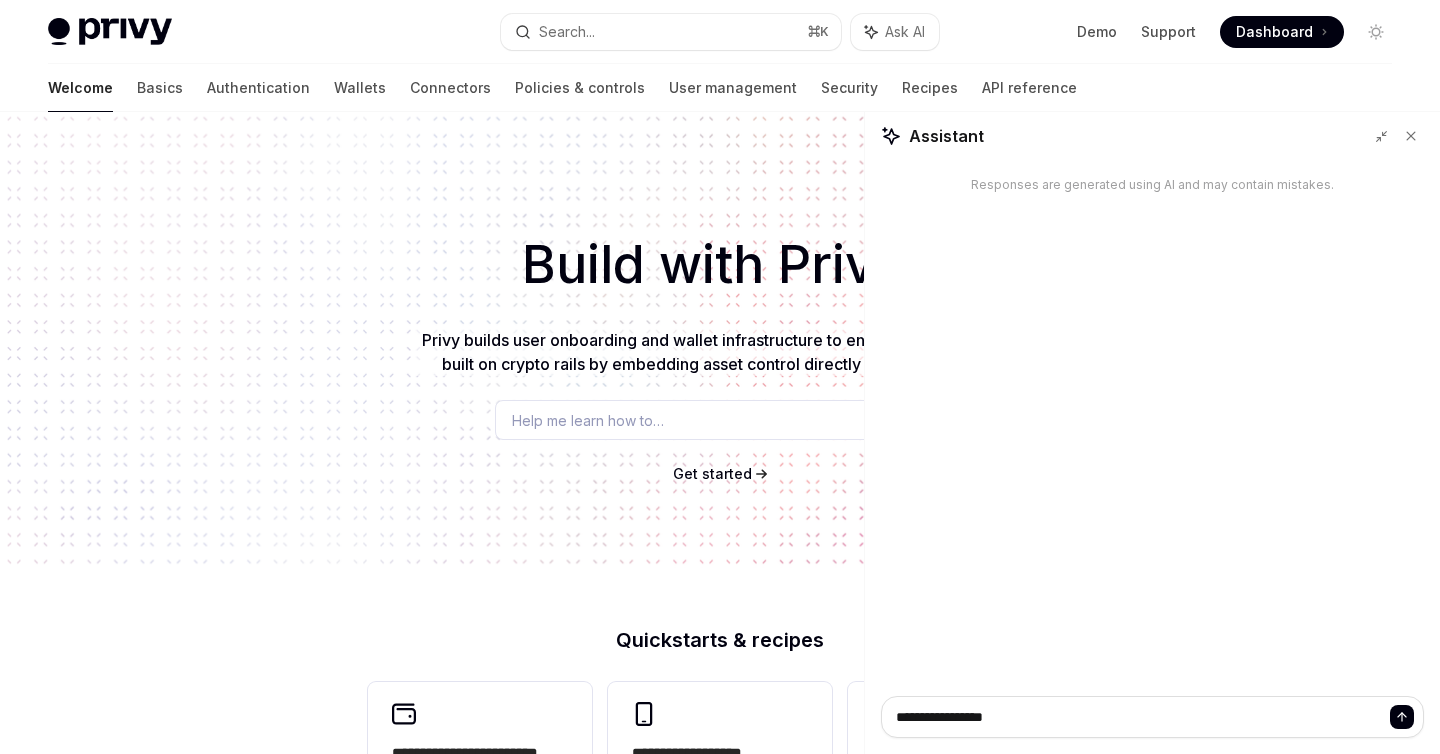 type on "*" 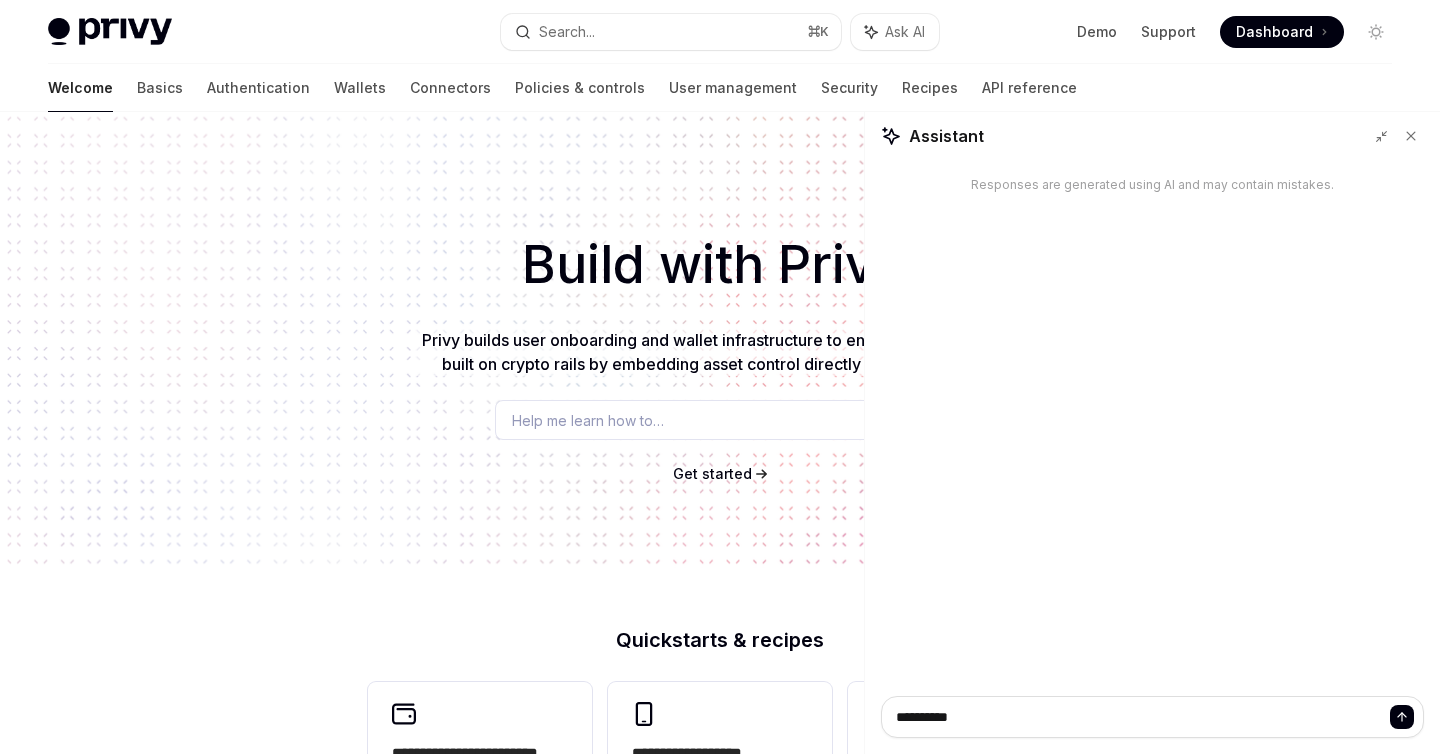 type on "*" 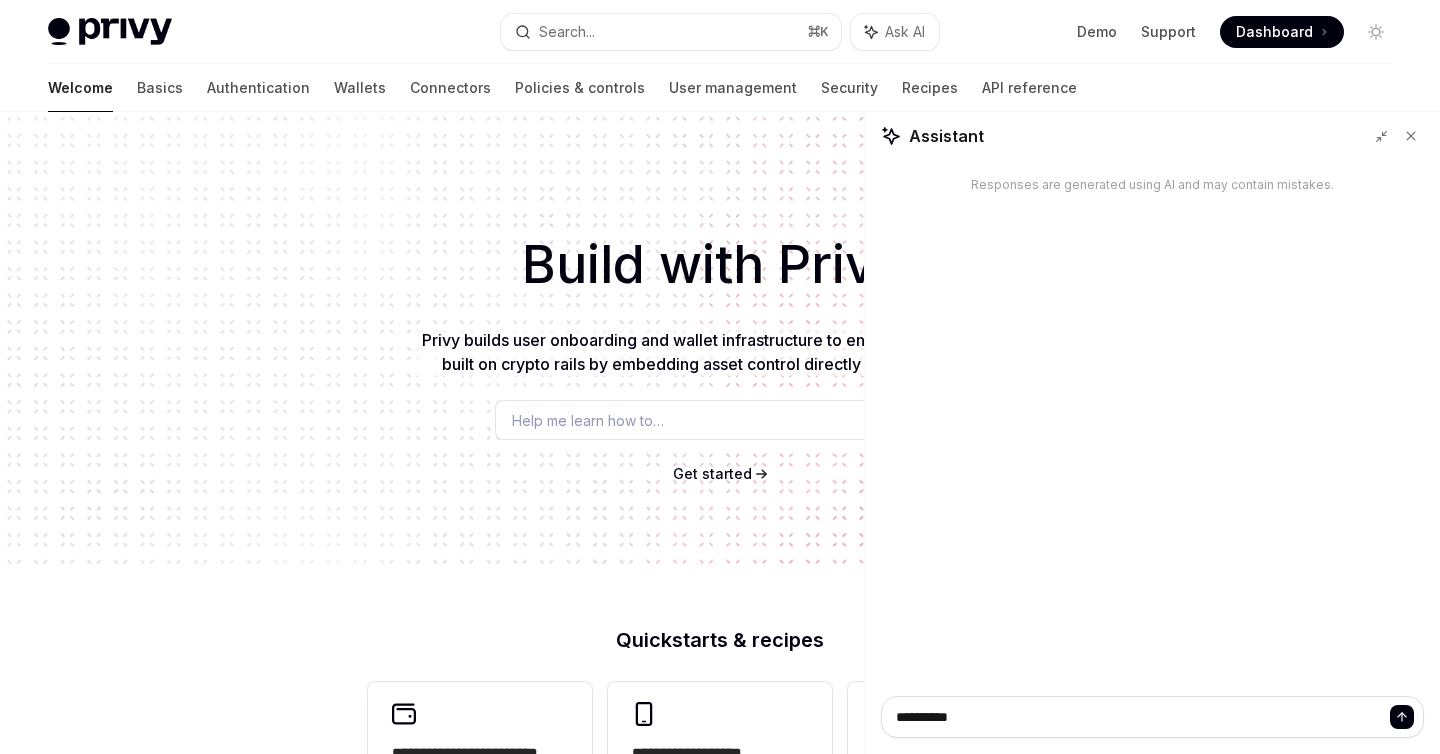type on "**********" 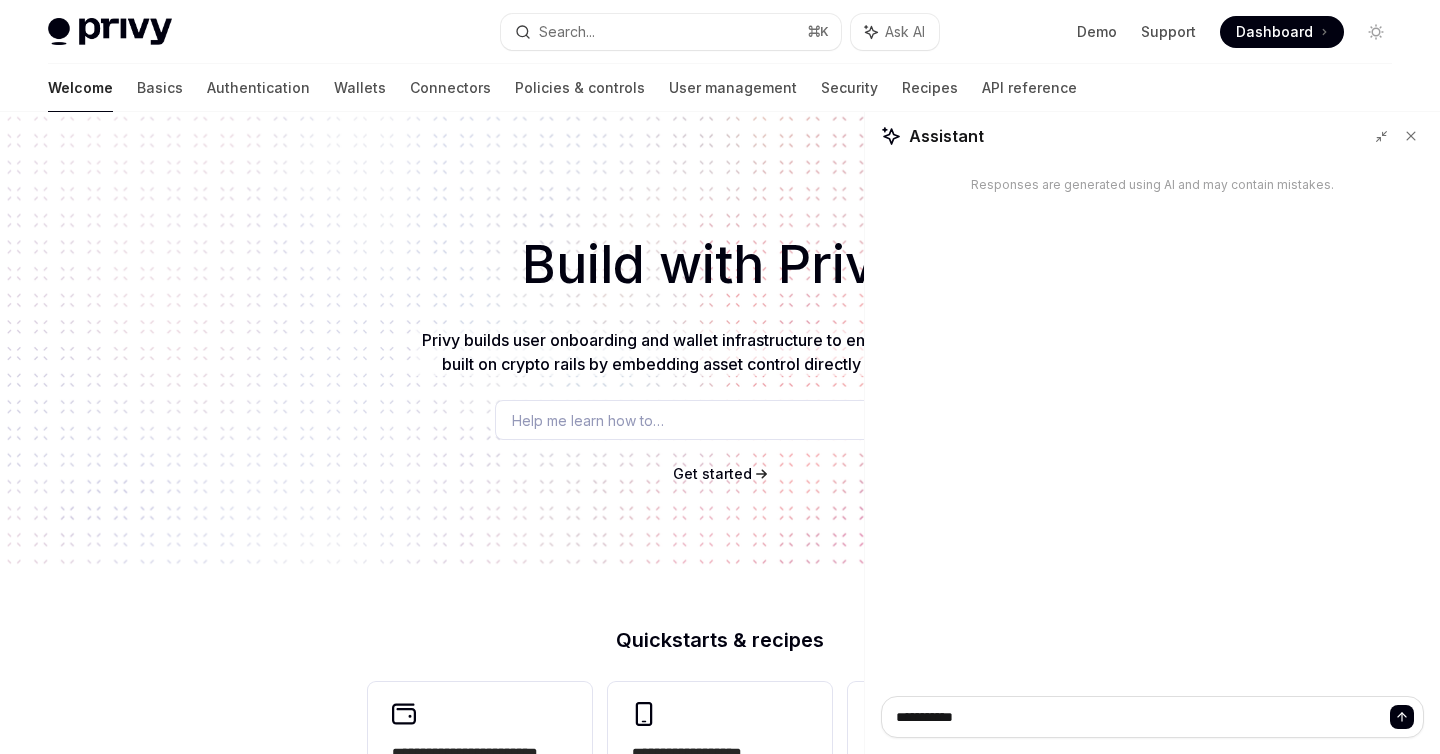 type on "*" 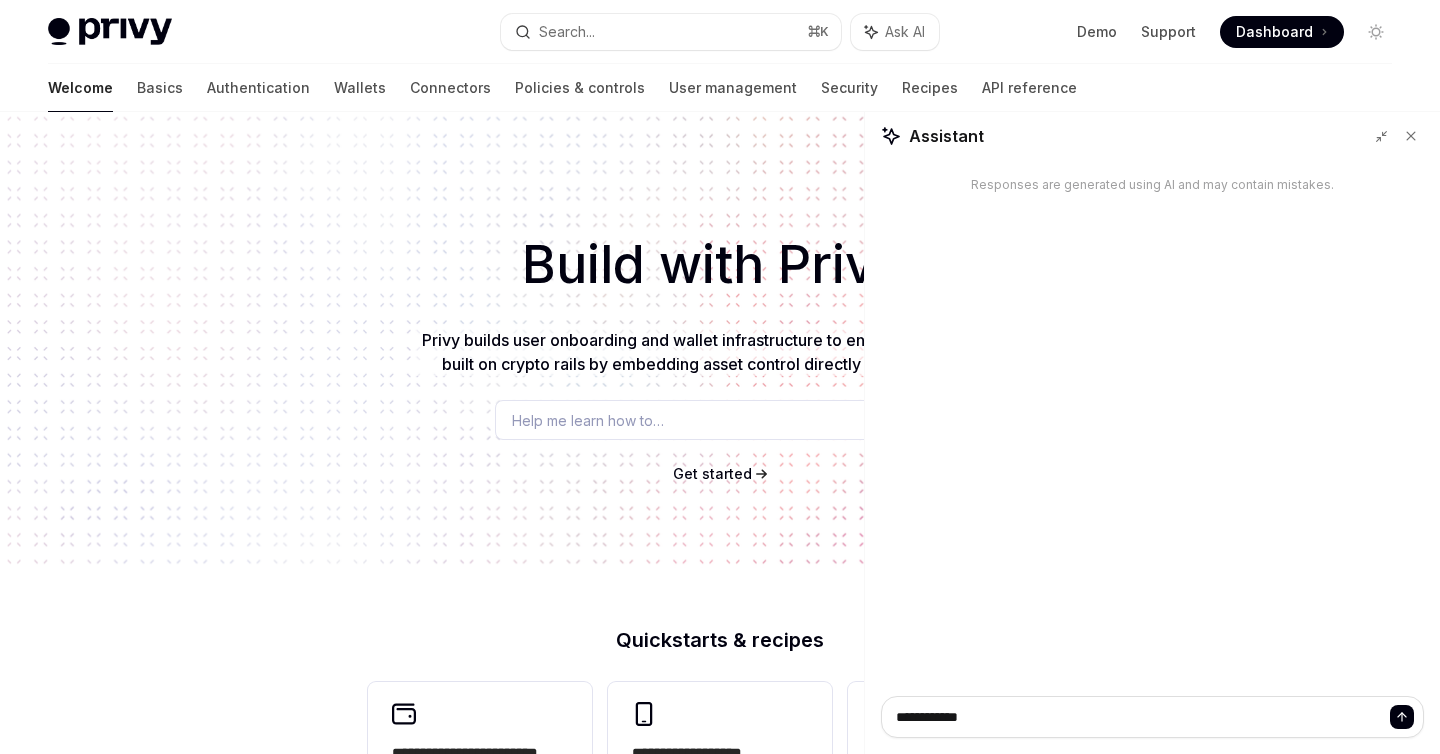 type on "*" 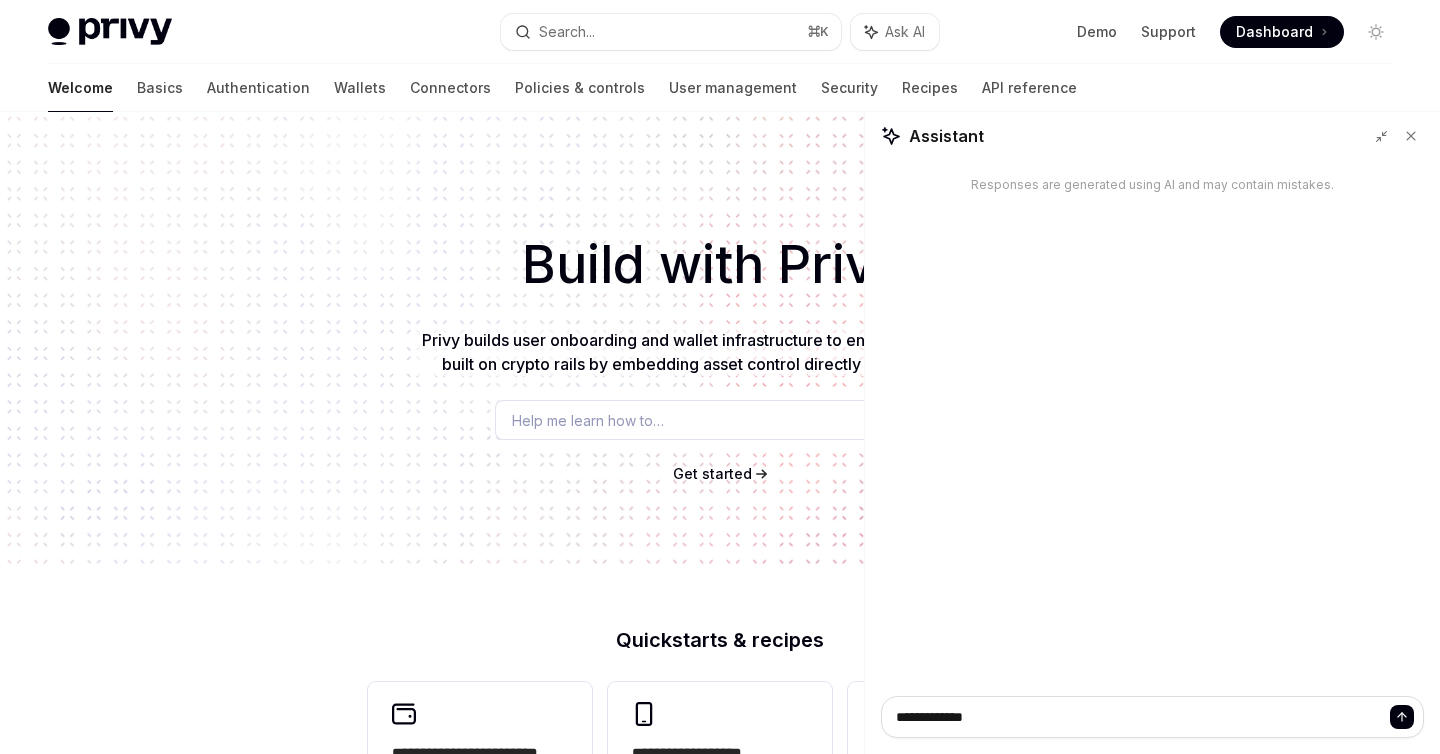 type on "*" 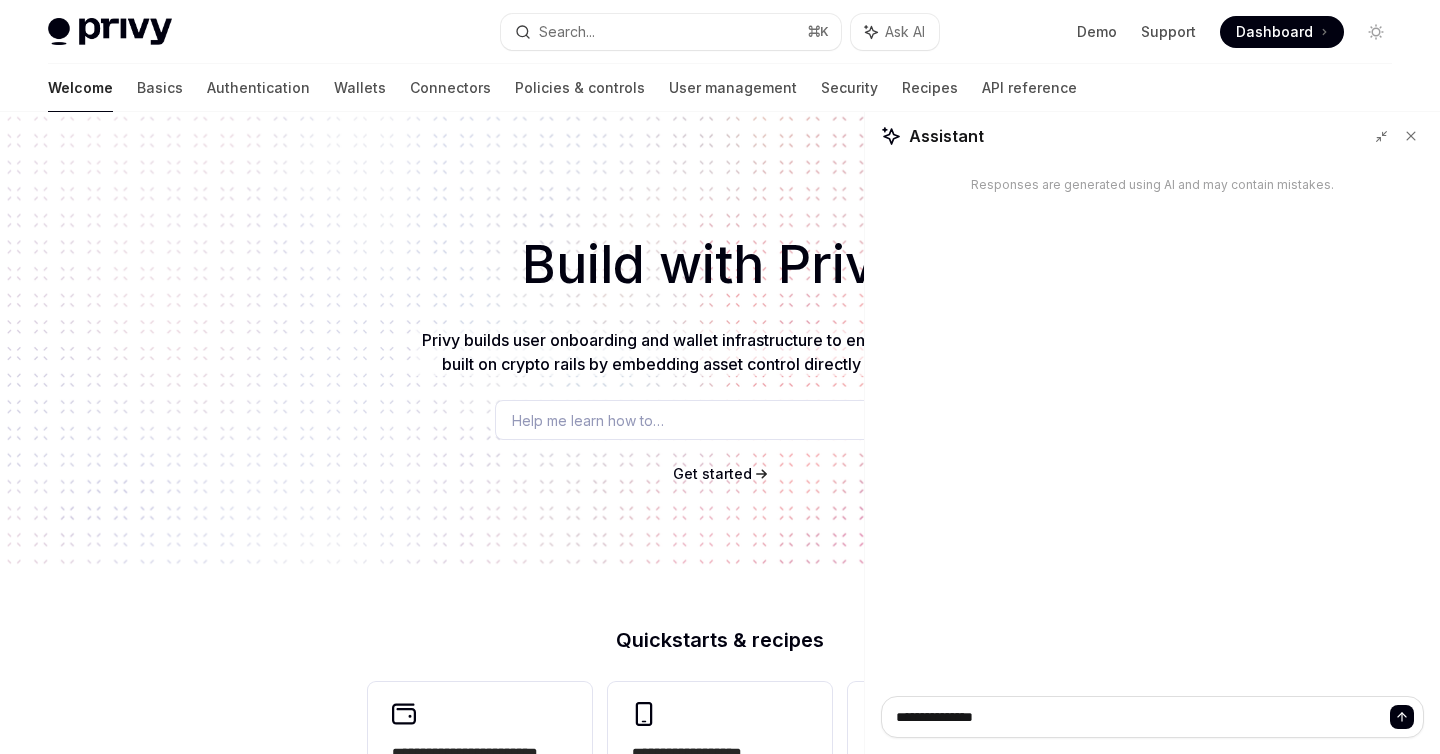 type on "*" 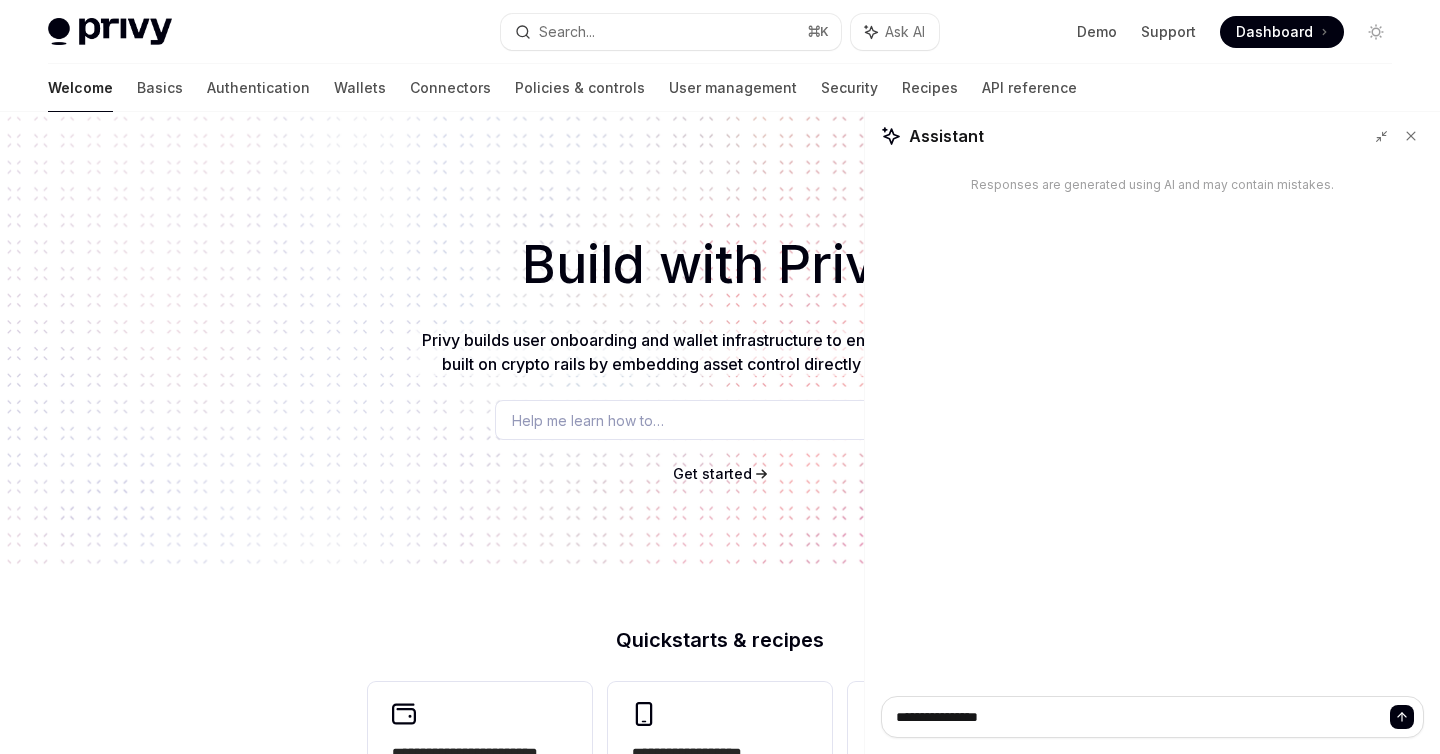 type on "*" 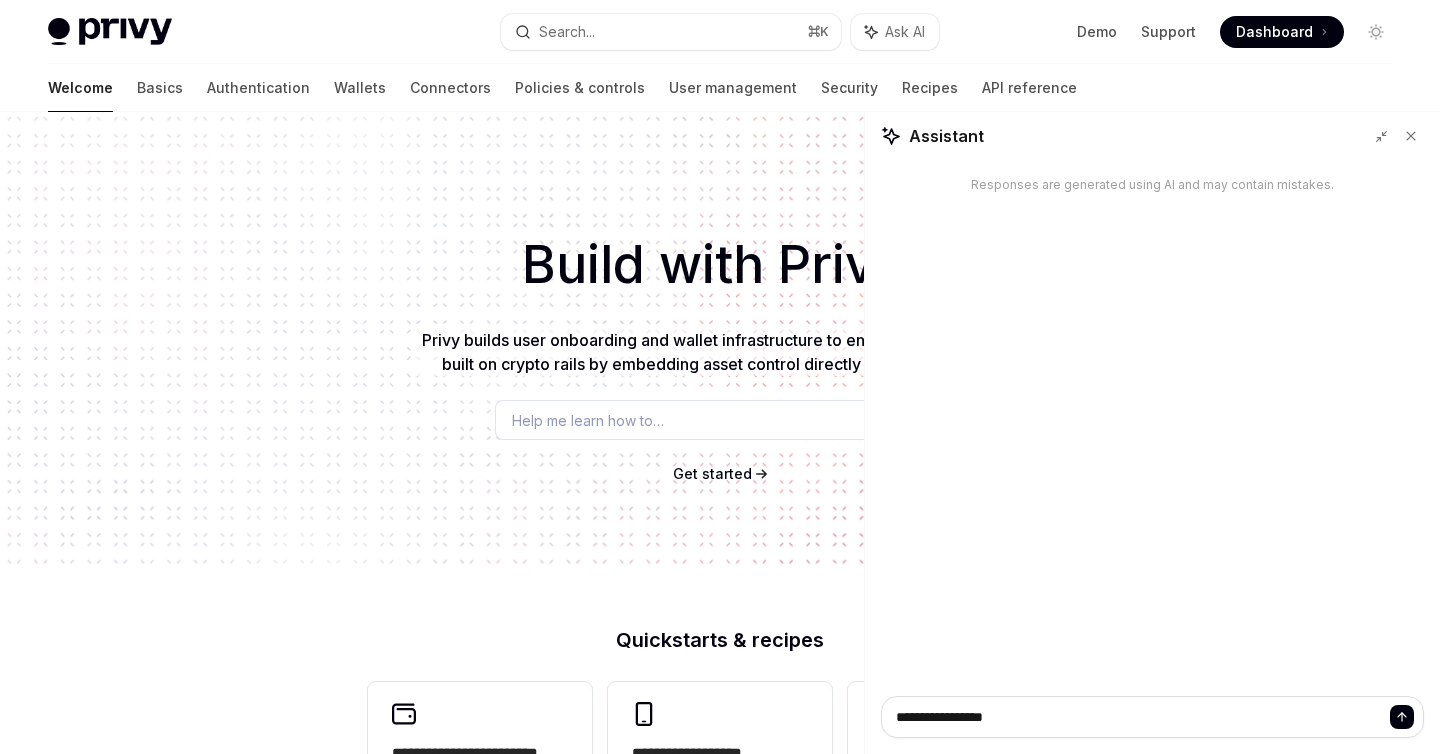 type on "*" 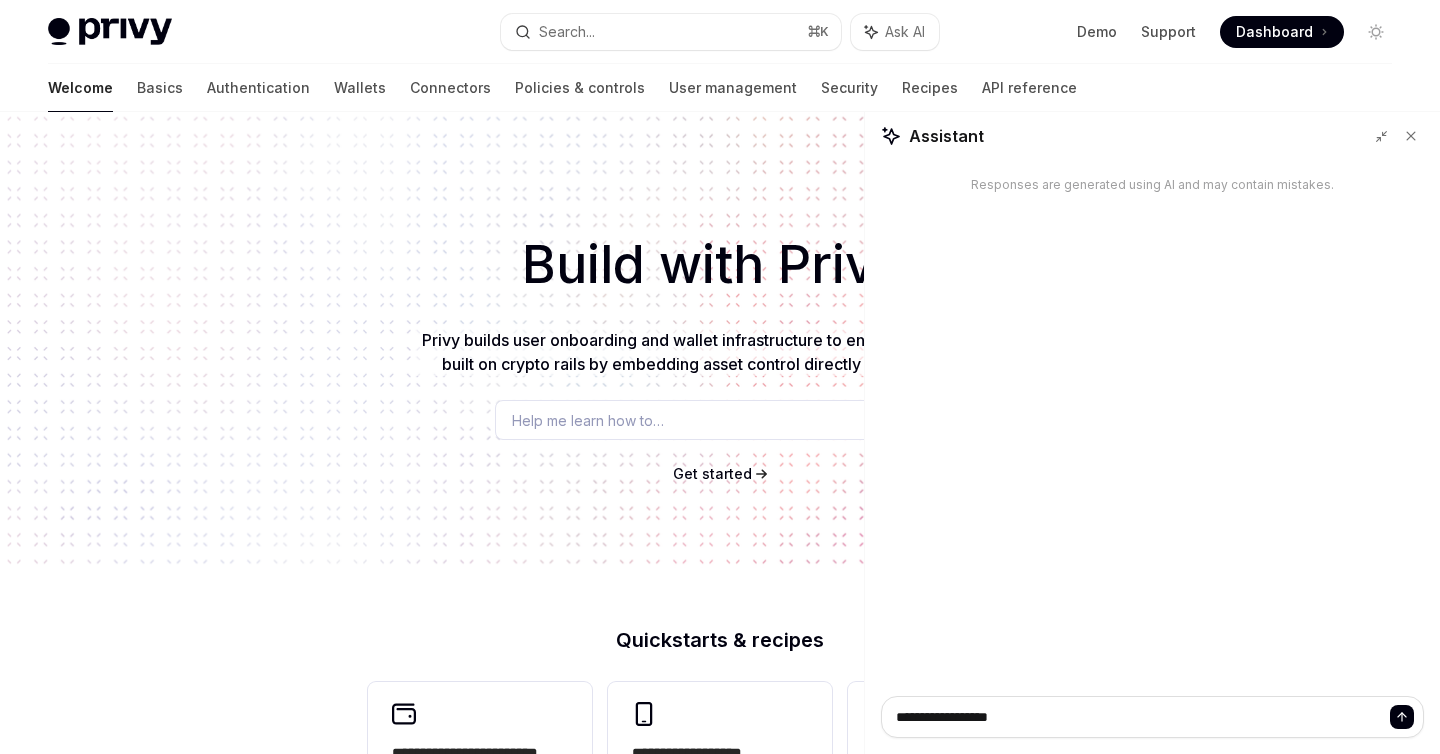 type on "*" 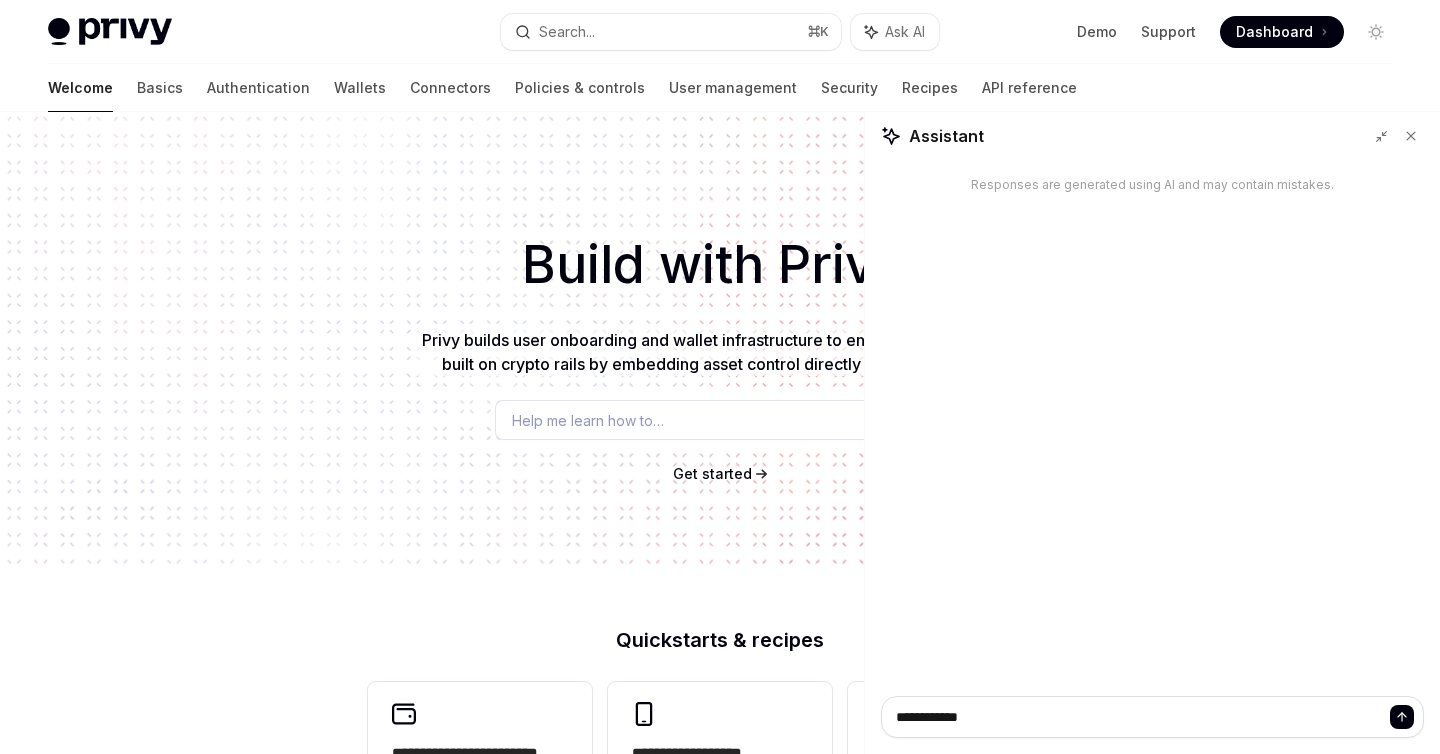 type on "*" 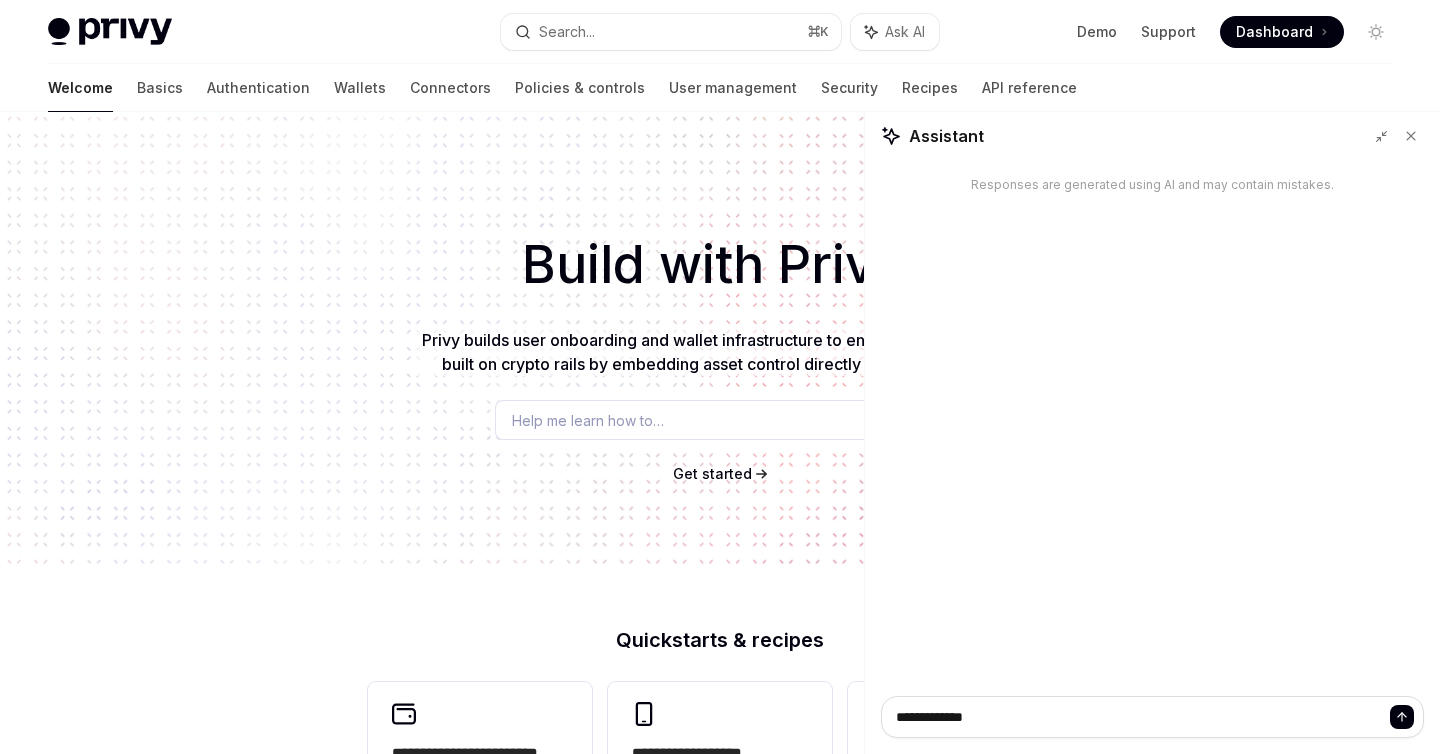type on "*" 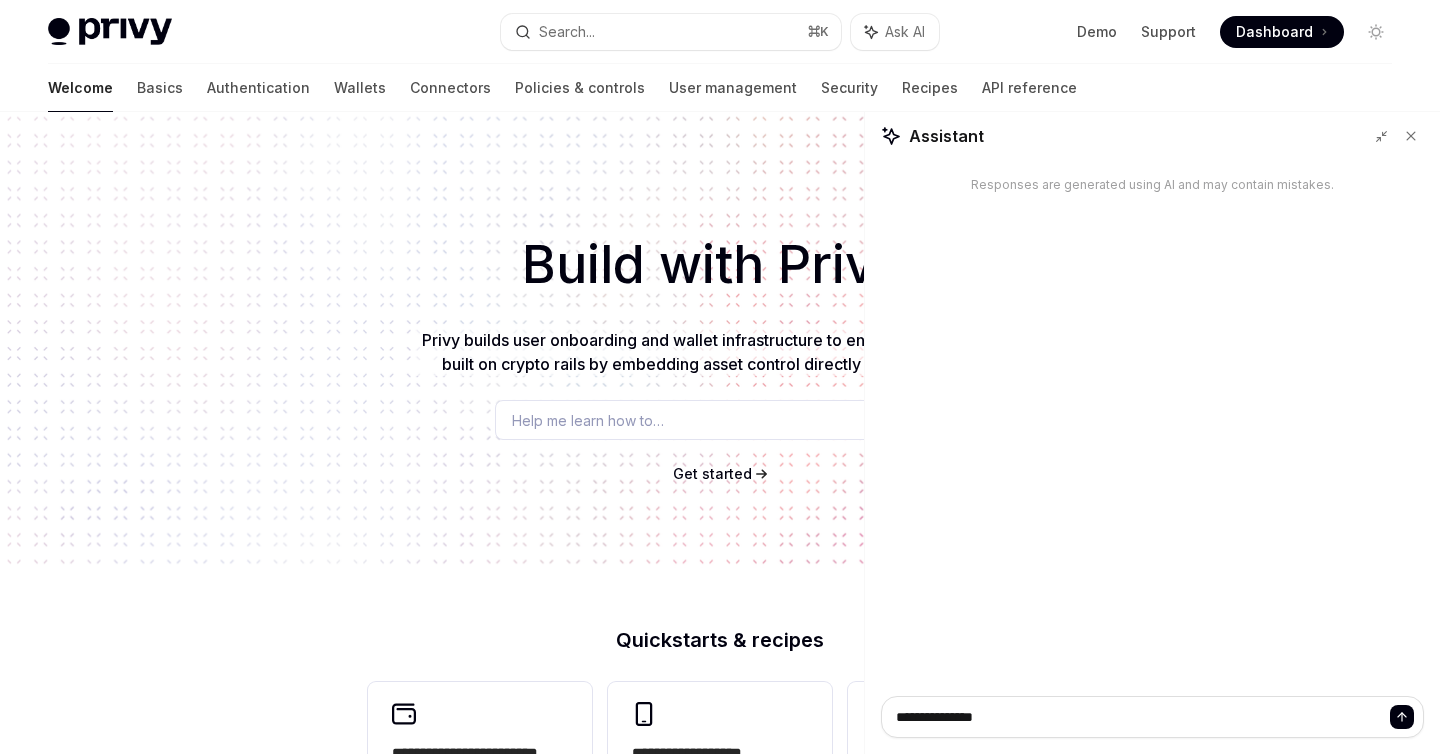 type on "*" 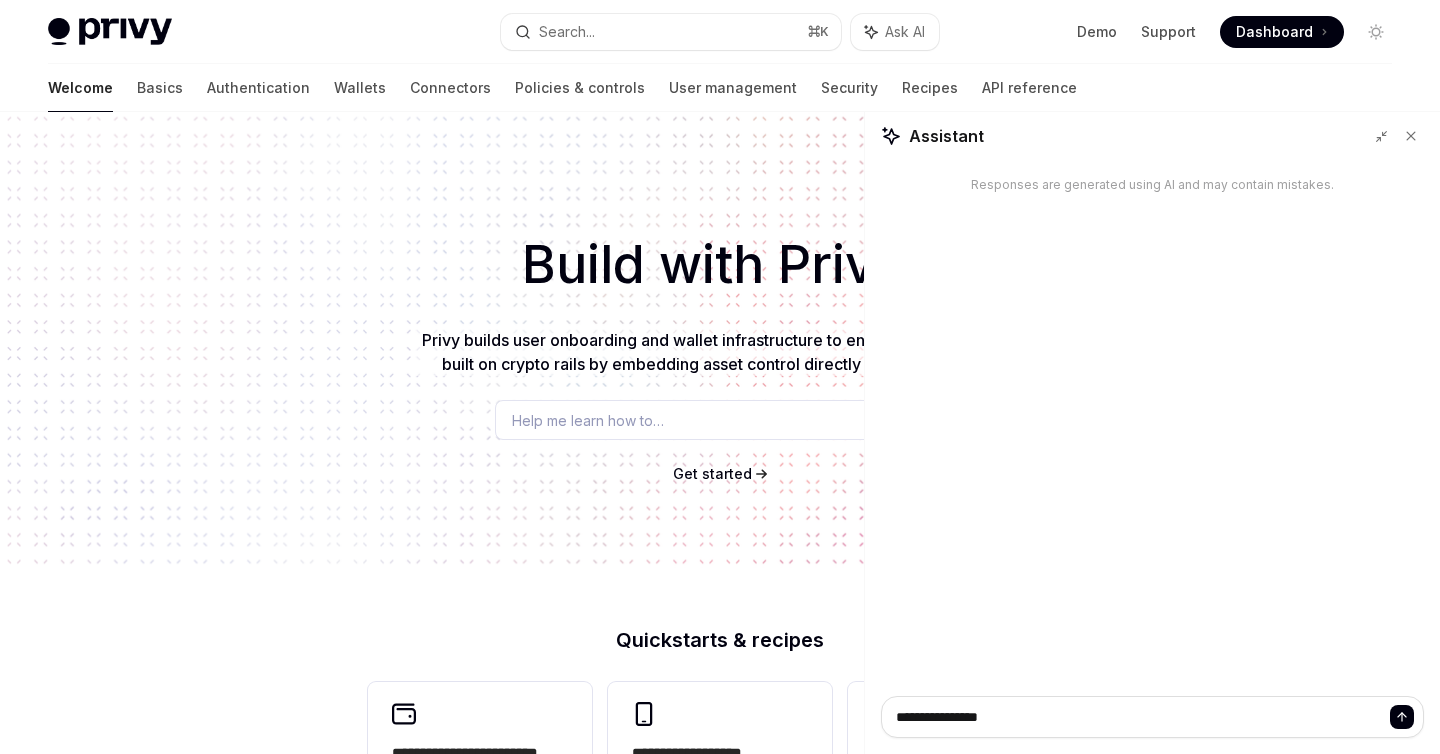 type on "*" 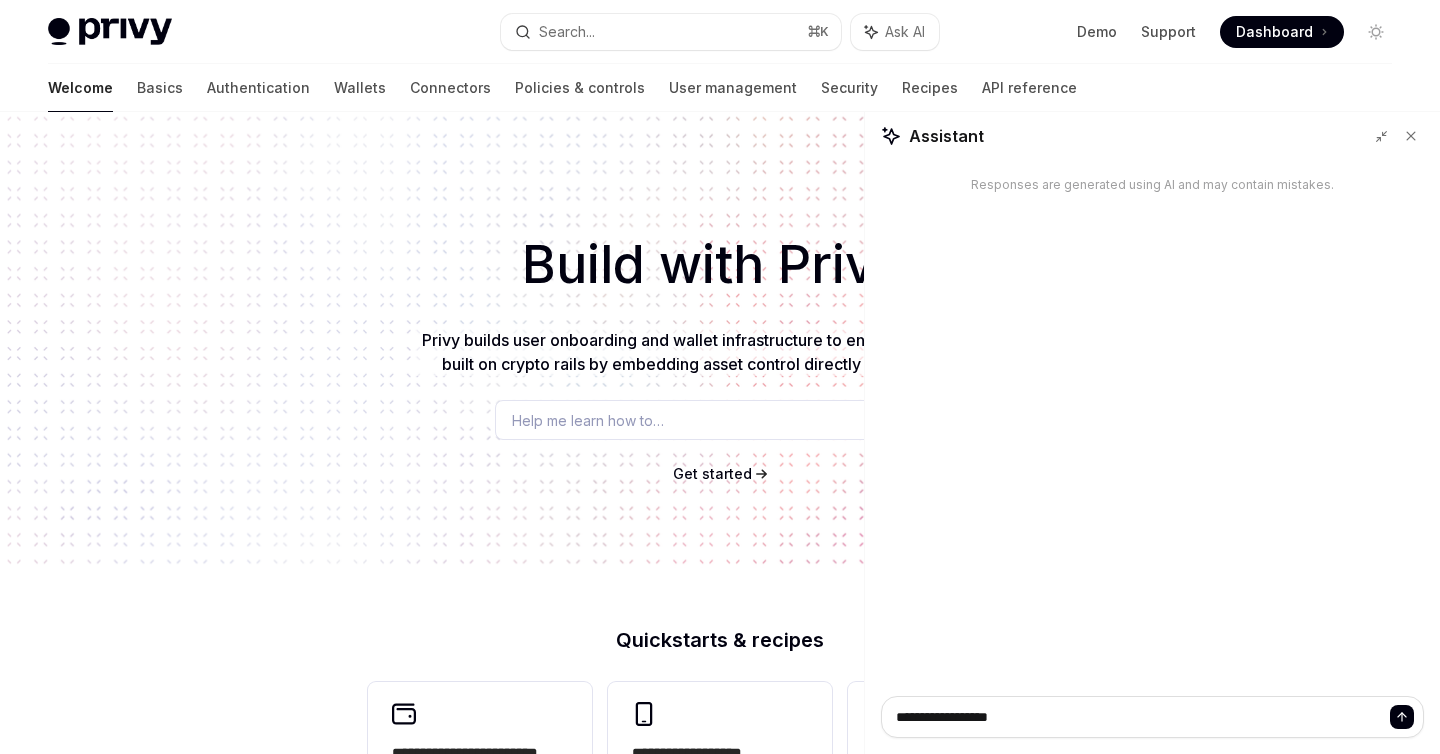 type on "*" 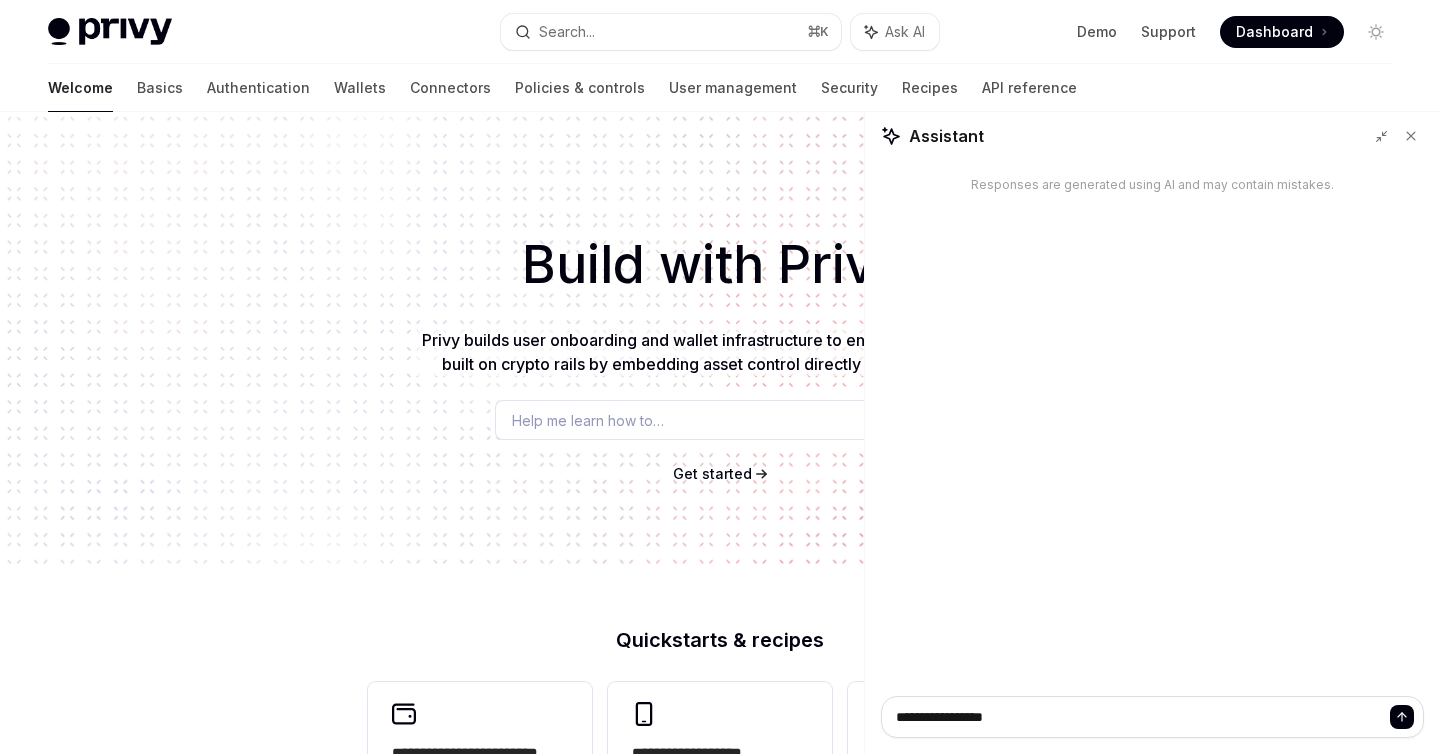 type on "*" 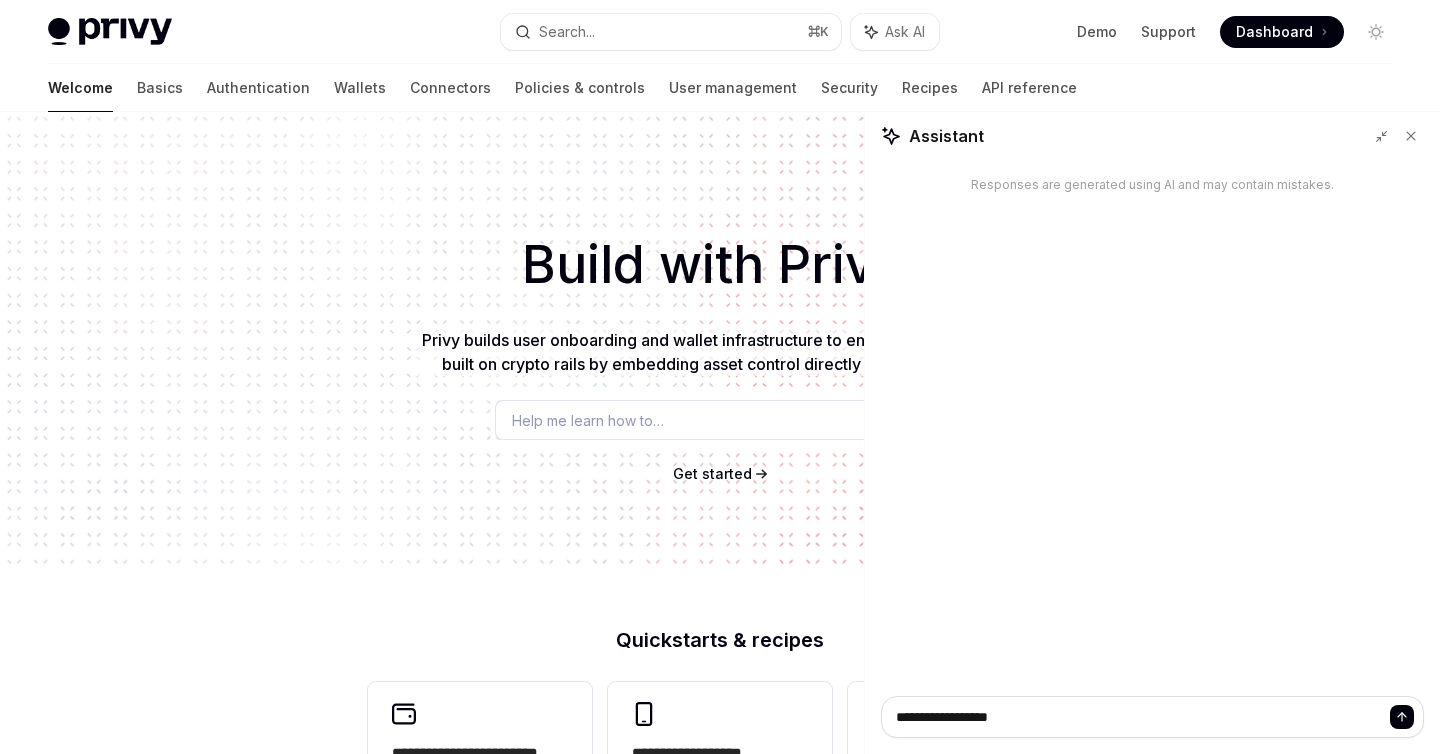 type on "*" 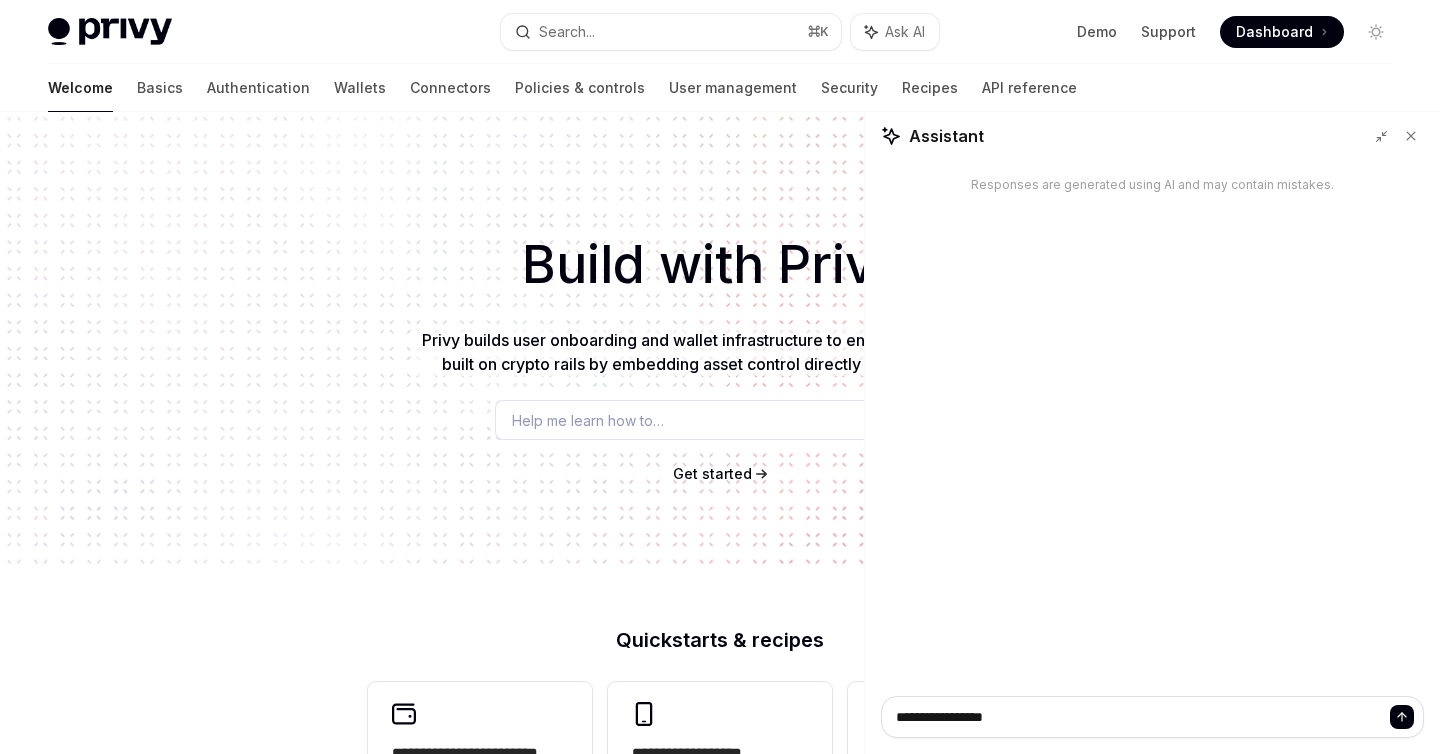 type on "*" 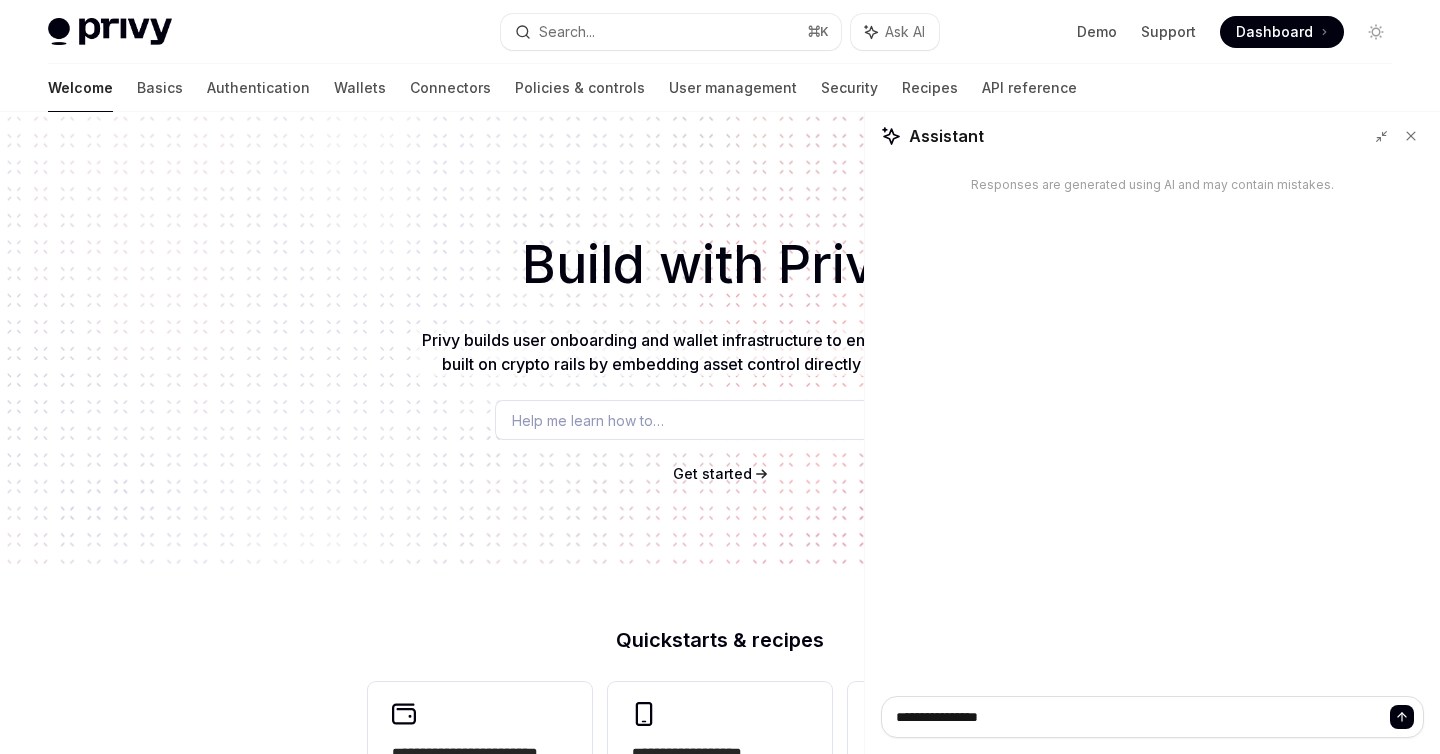 type on "*" 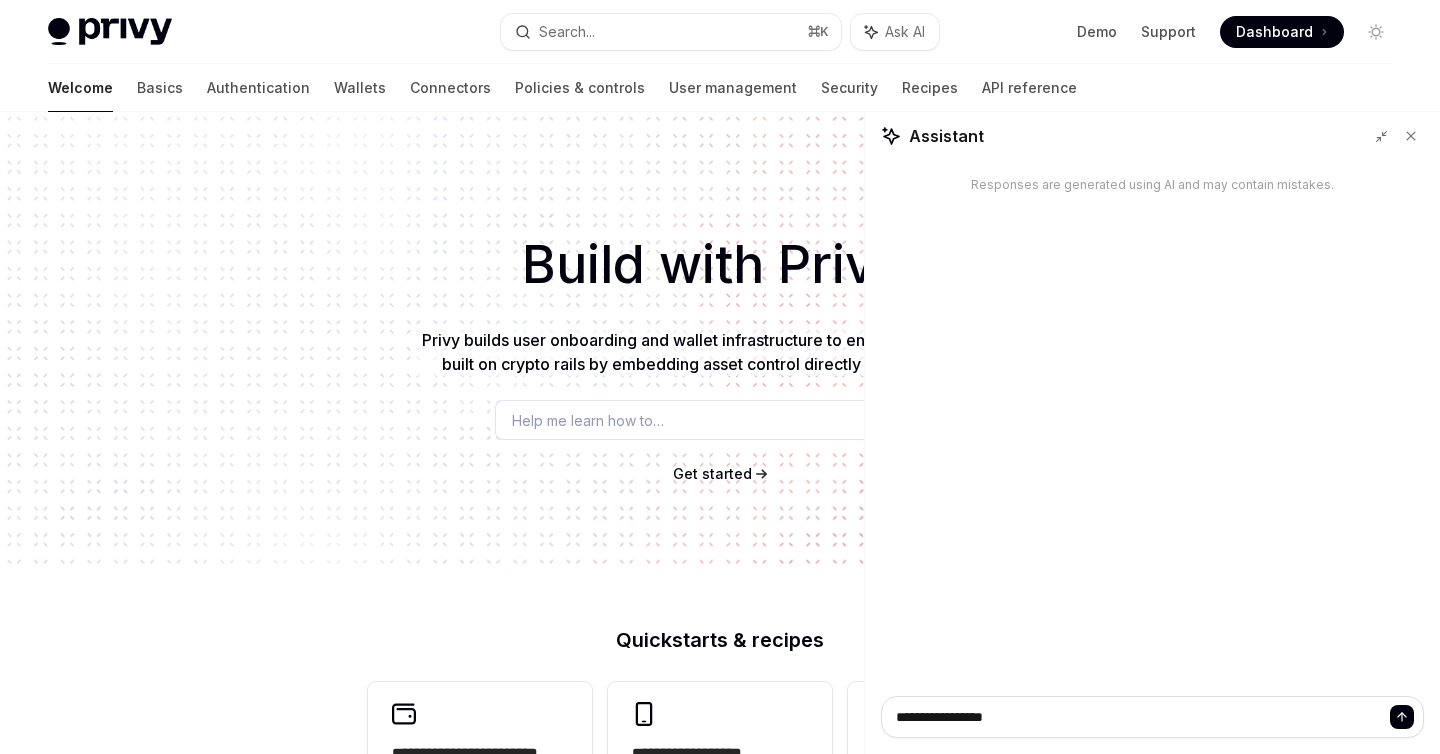type on "*" 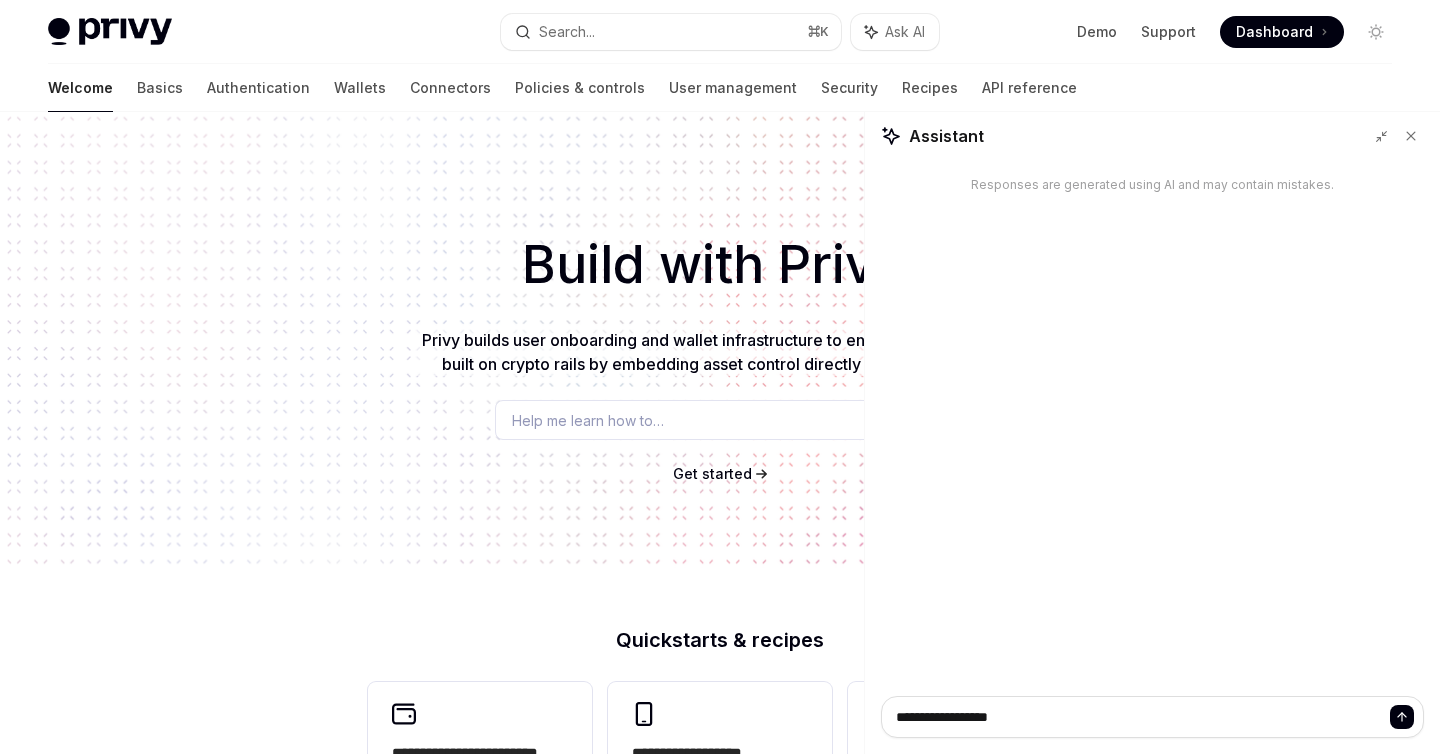 type on "*" 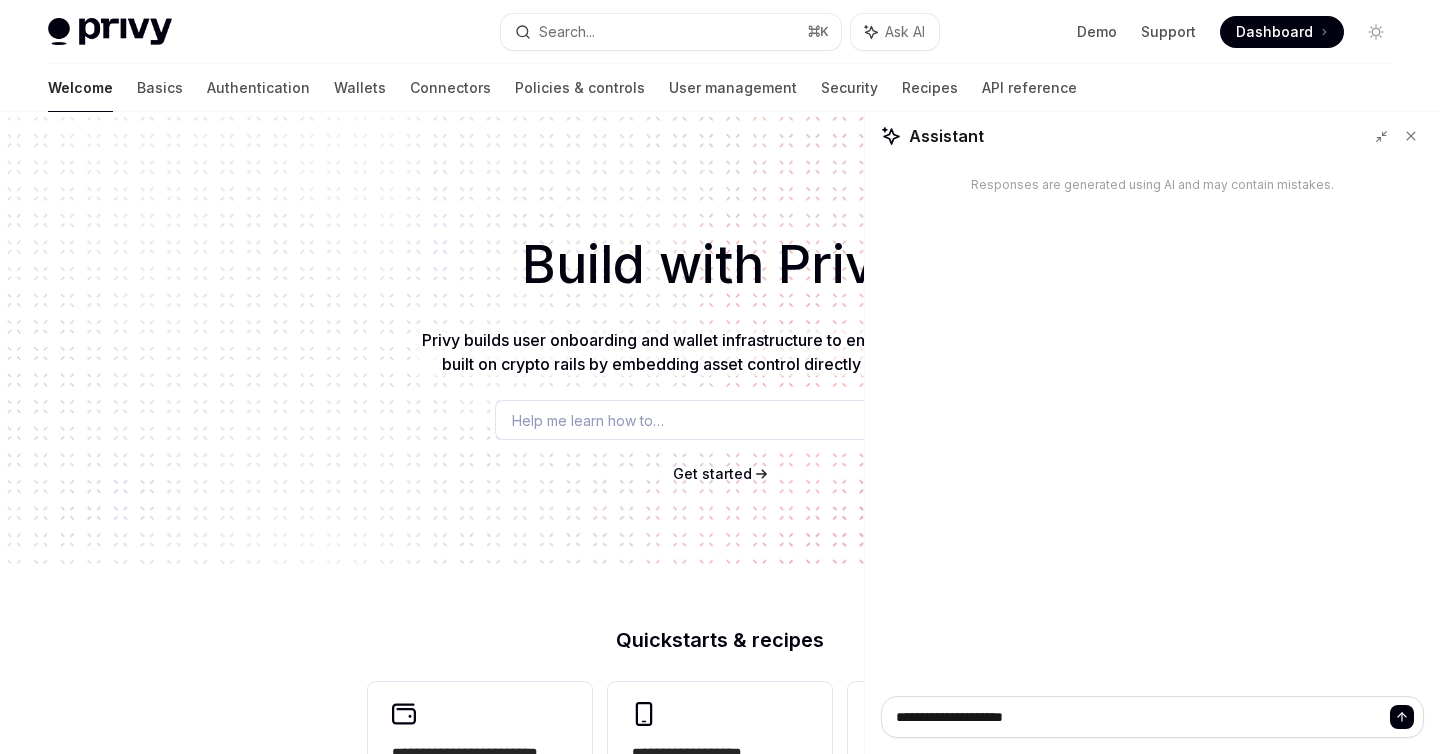 type on "**********" 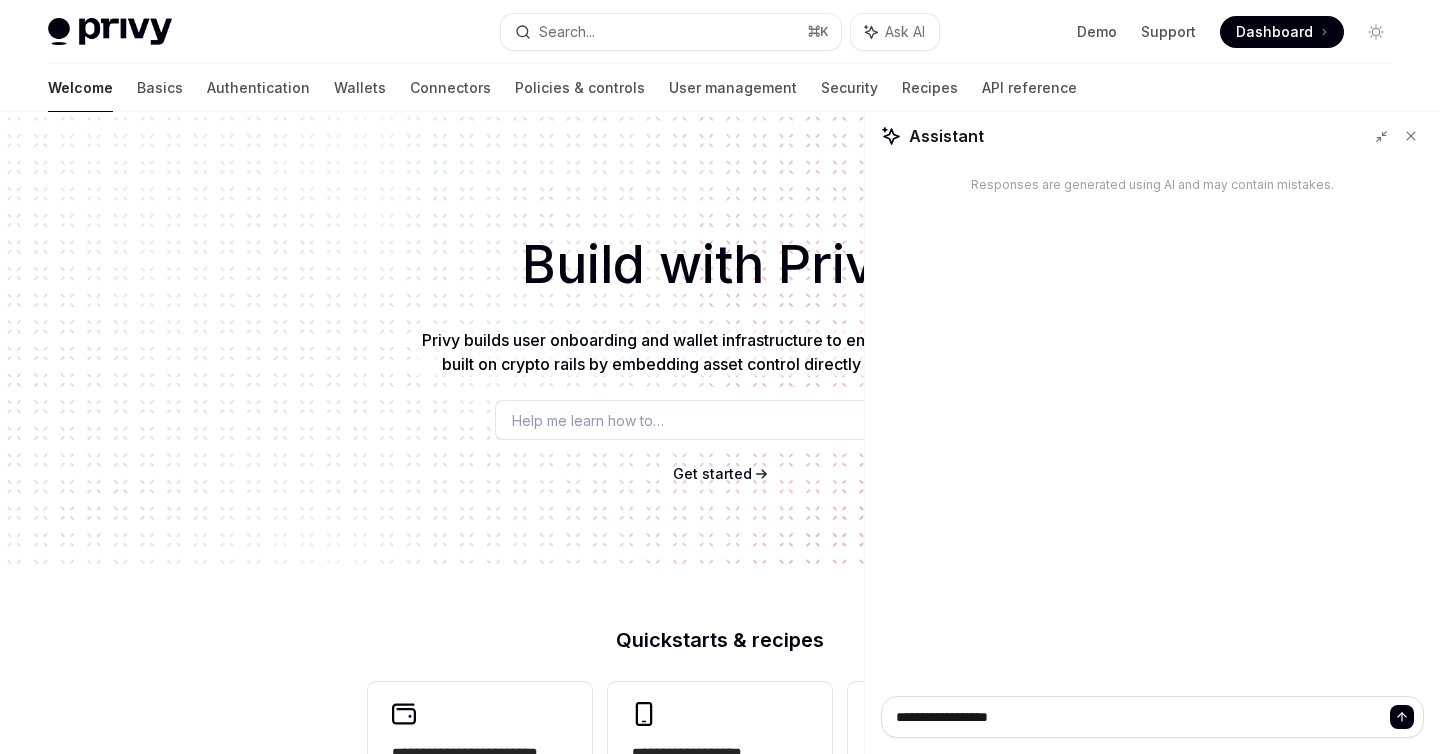 type on "*" 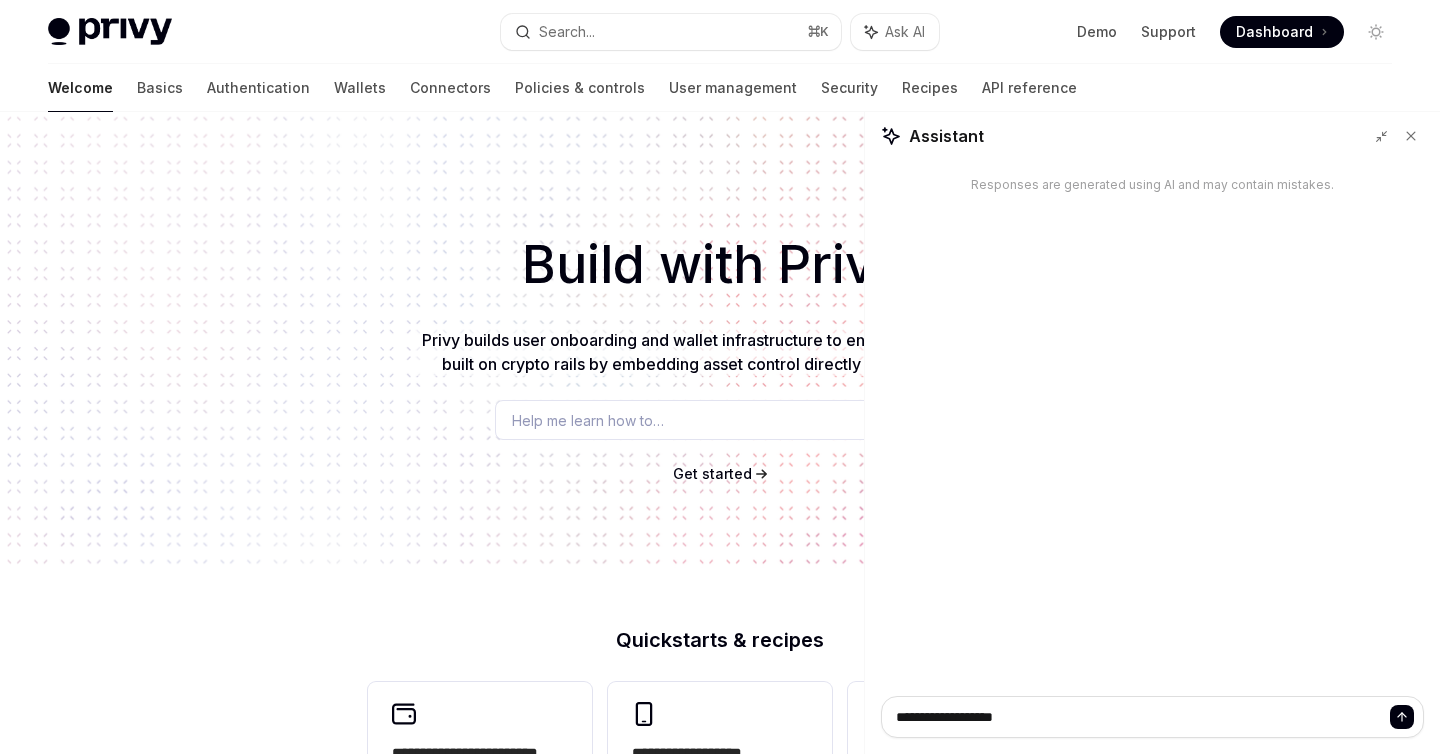type on "*" 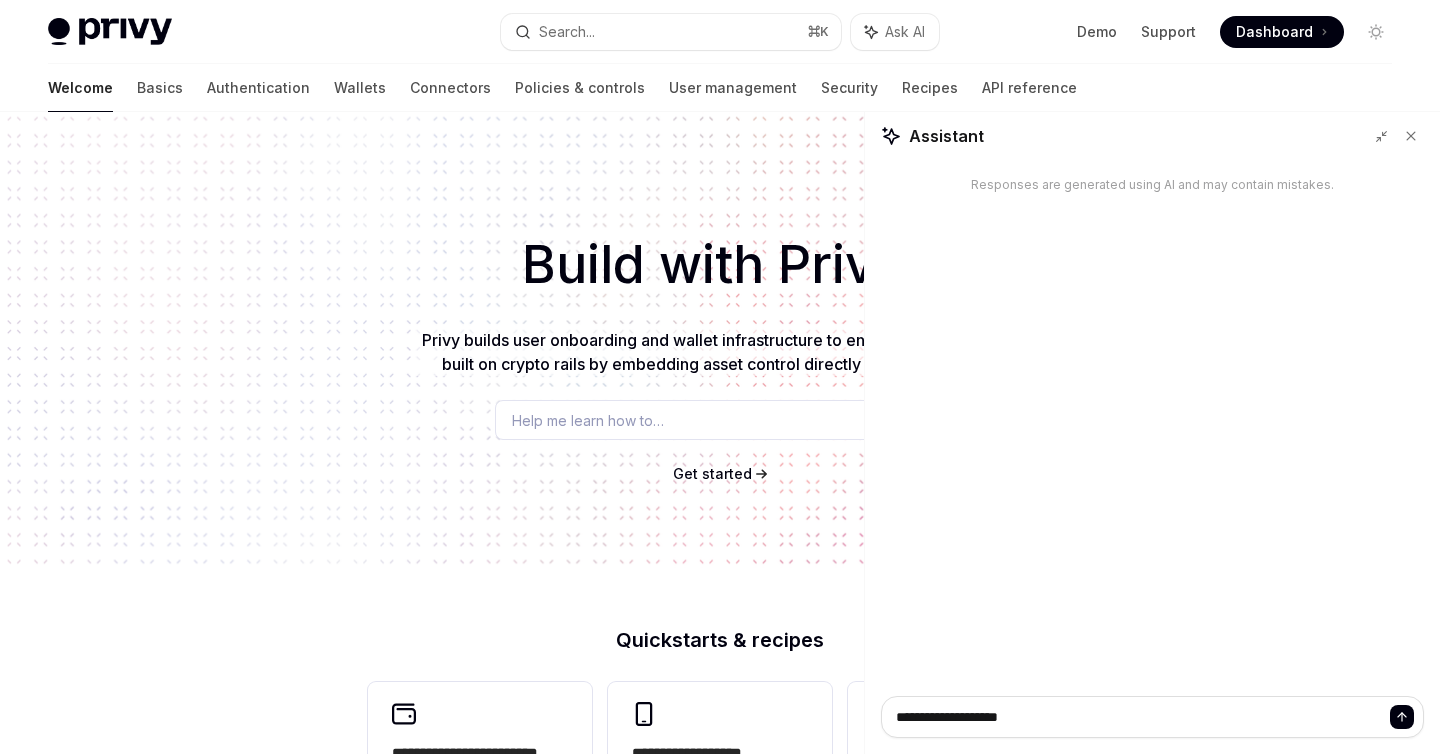 type on "*" 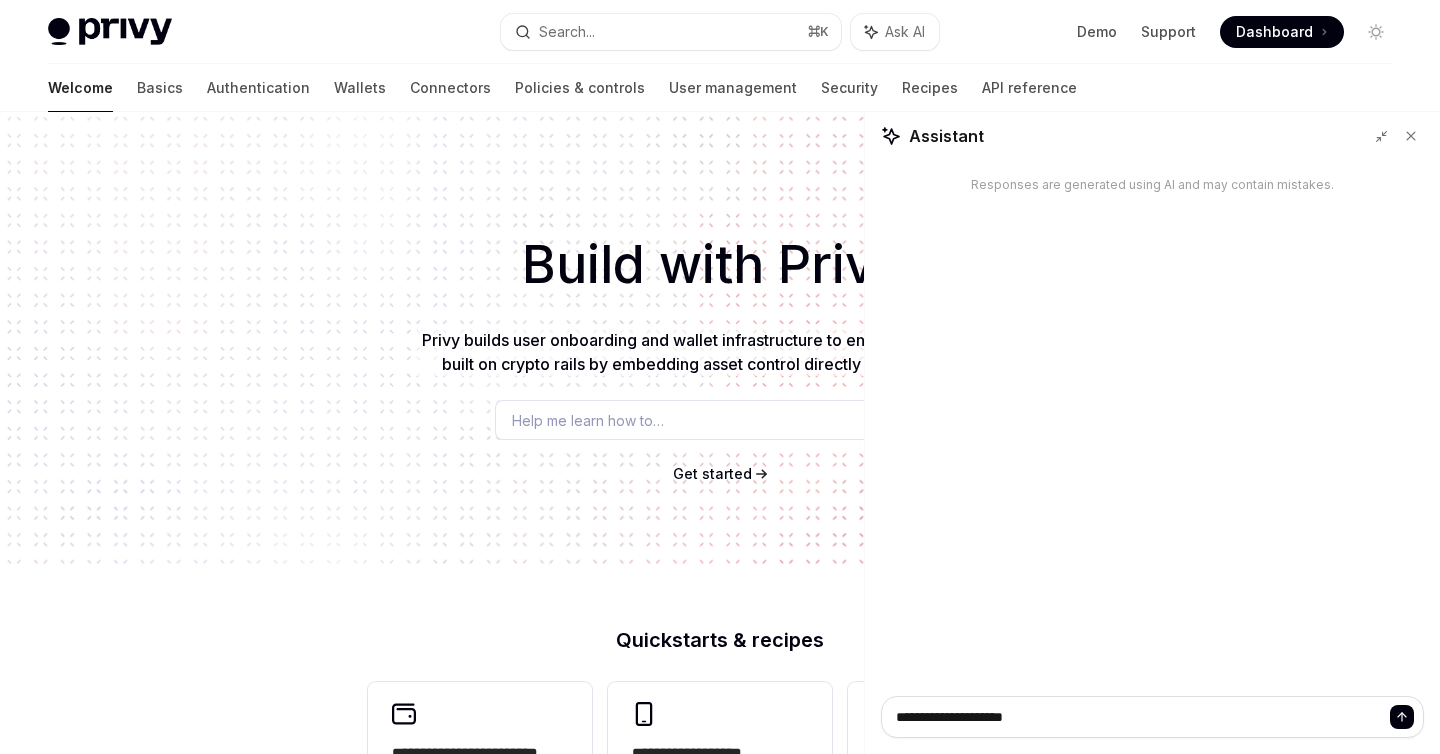 type on "*" 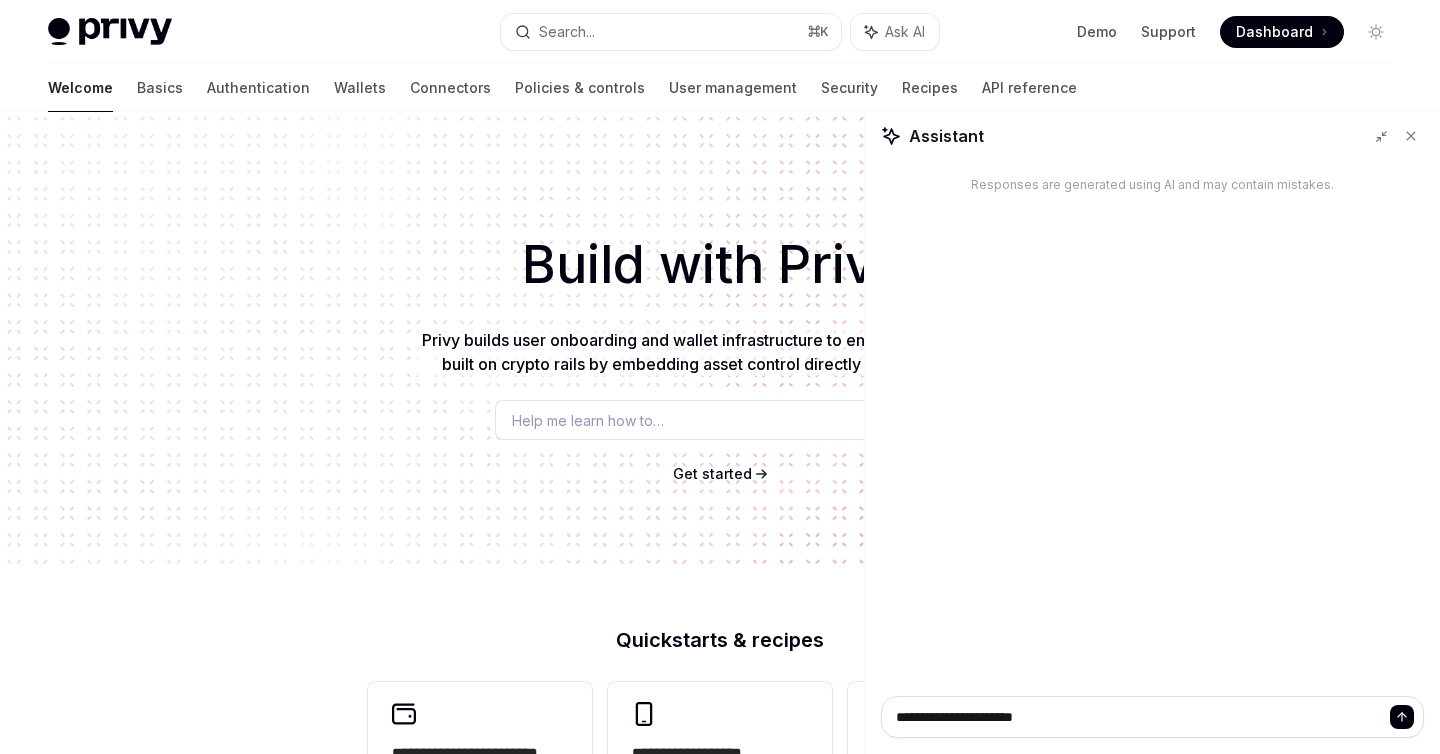 type on "*" 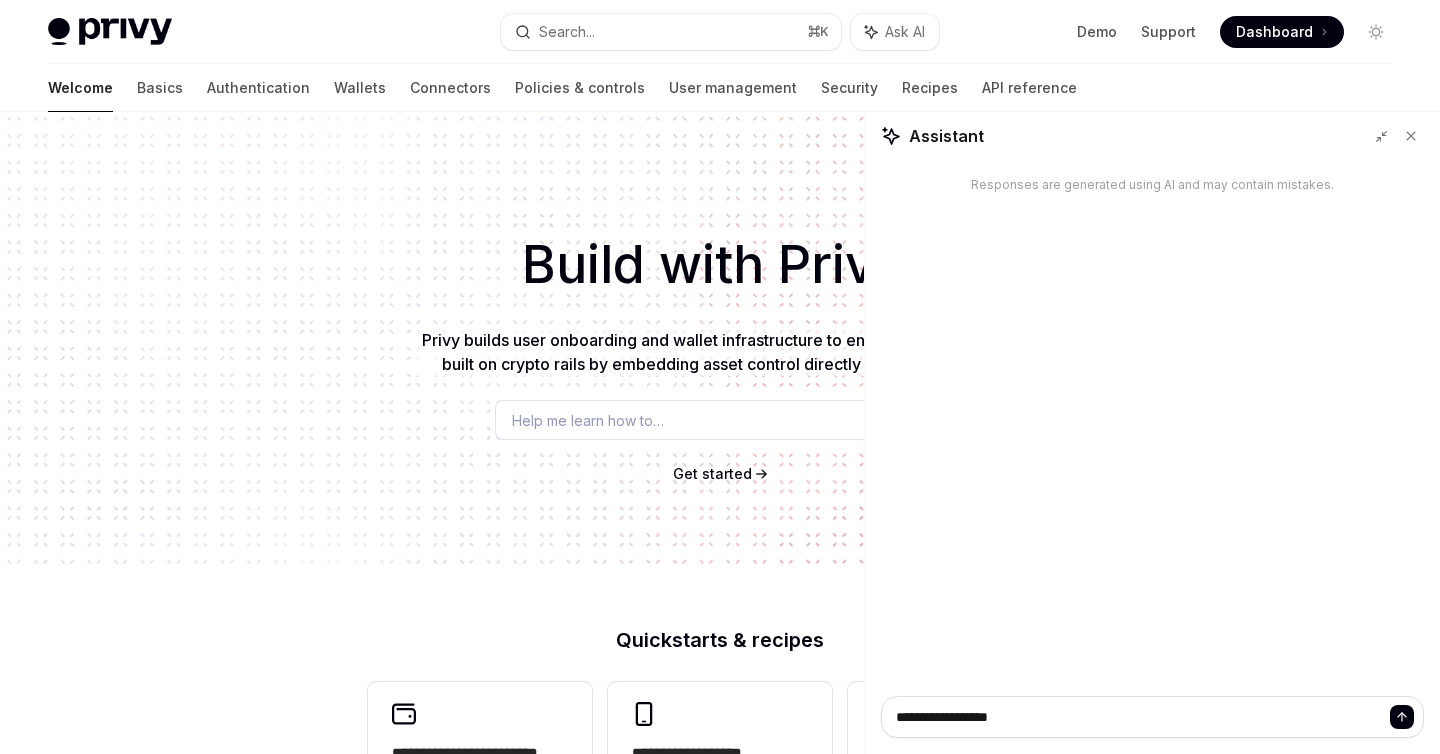 type on "*" 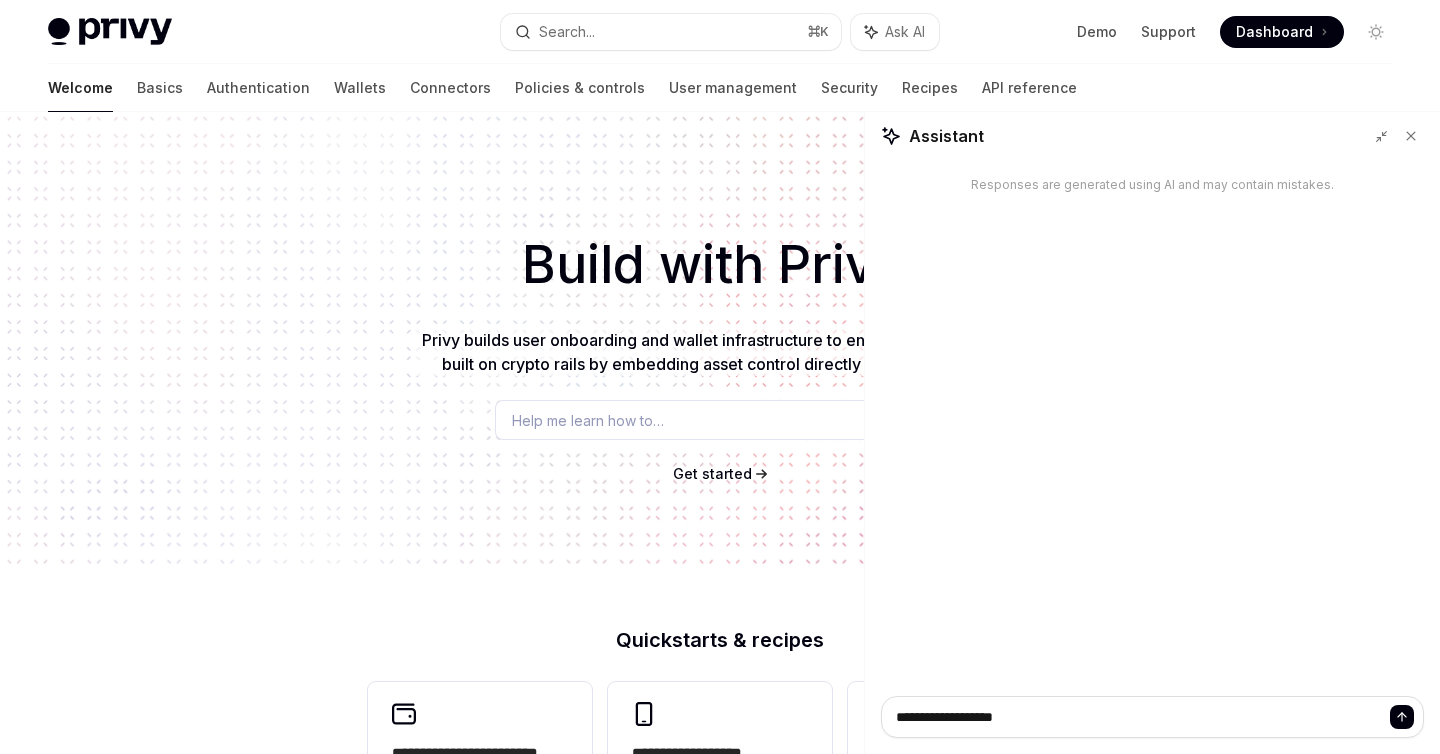 type on "*" 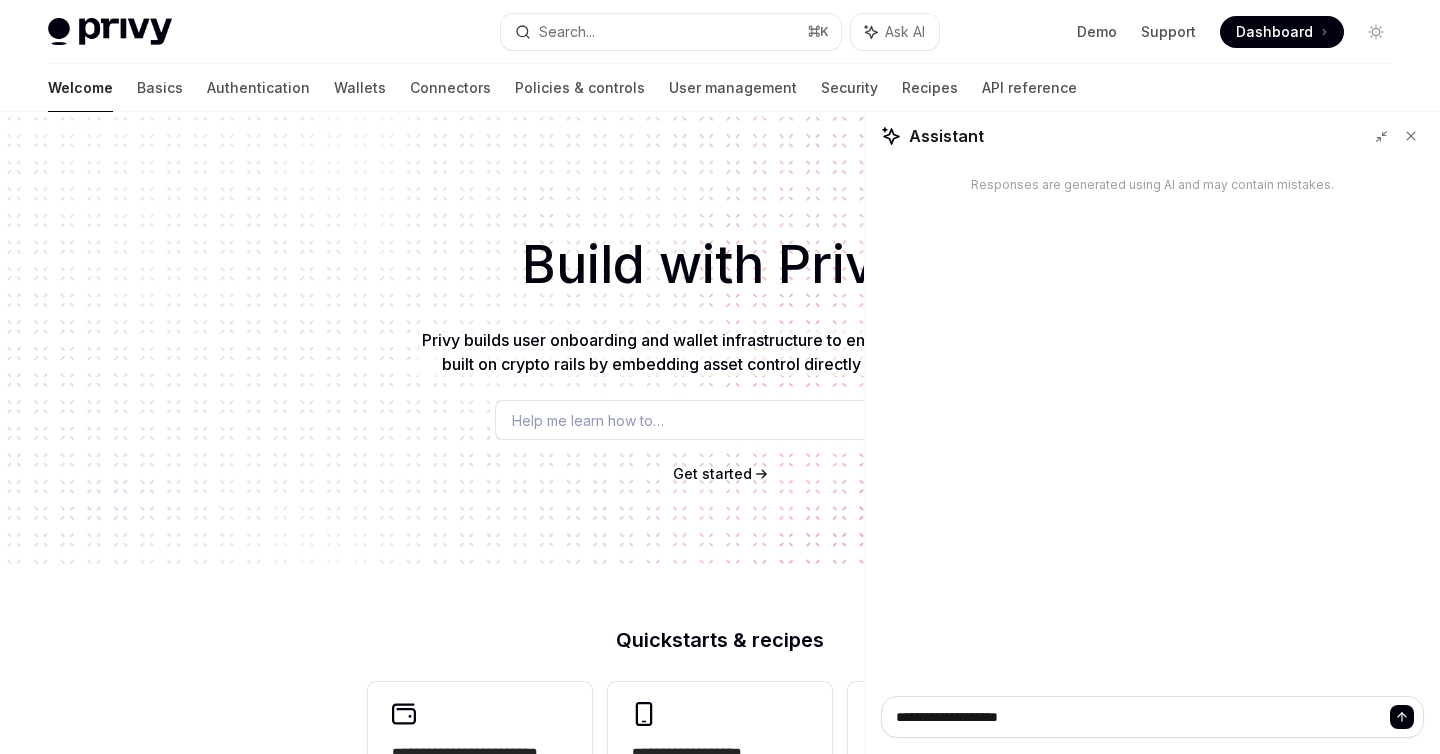 type on "*" 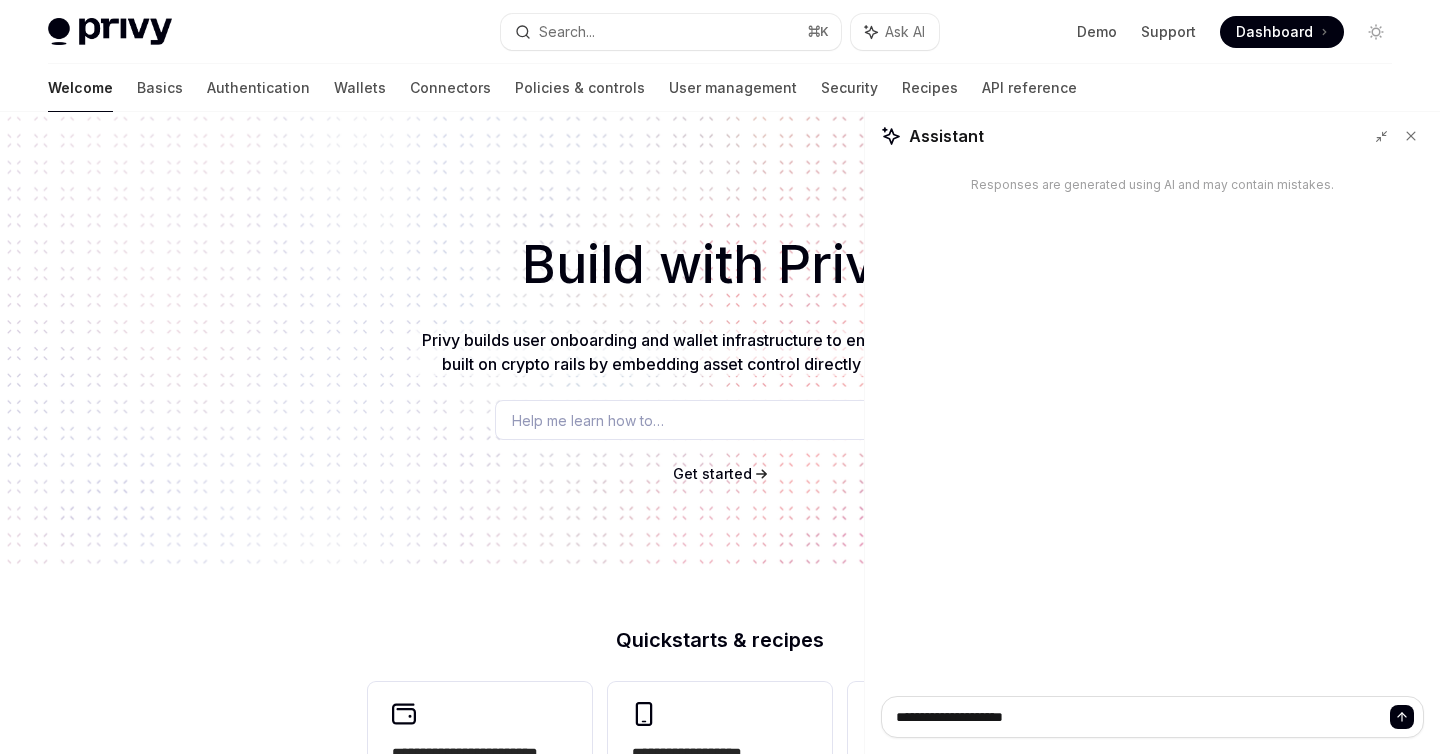 type on "*" 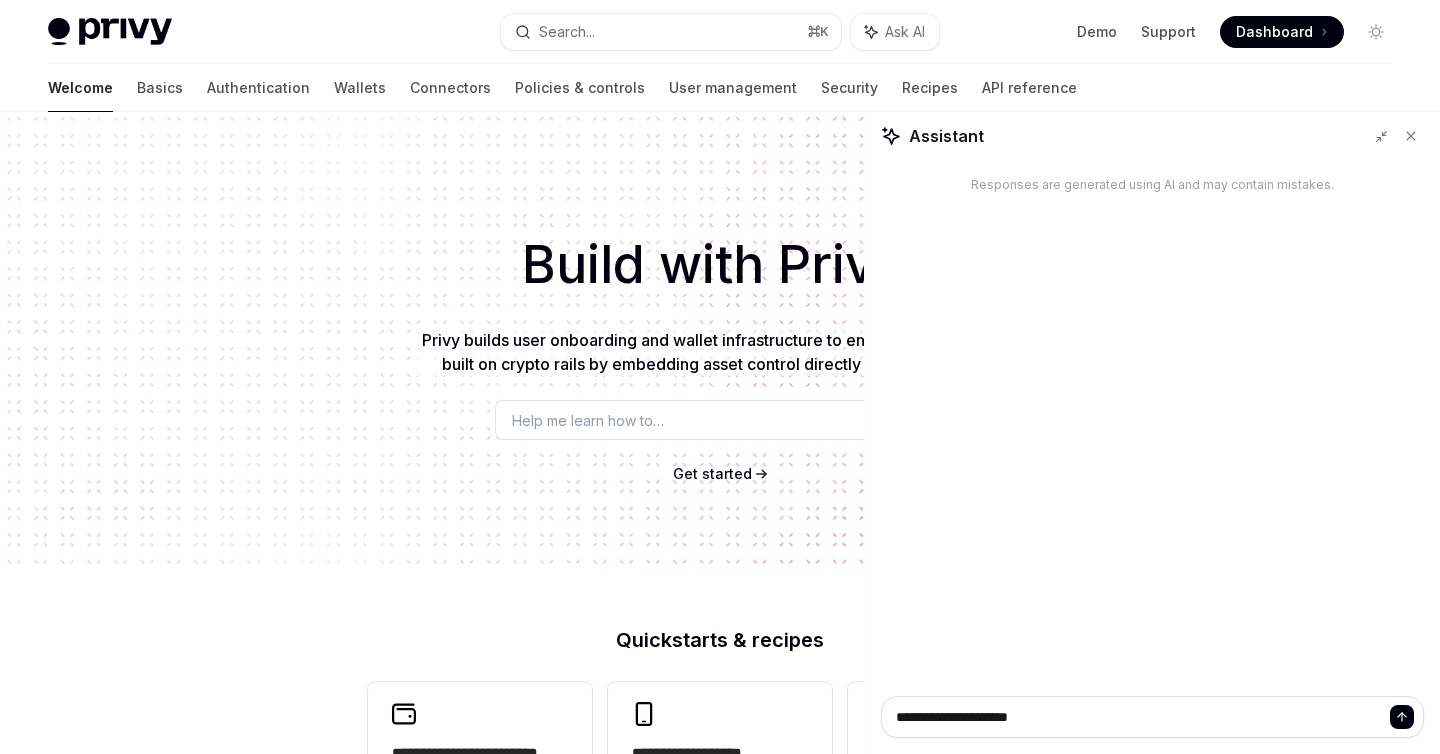 type on "*" 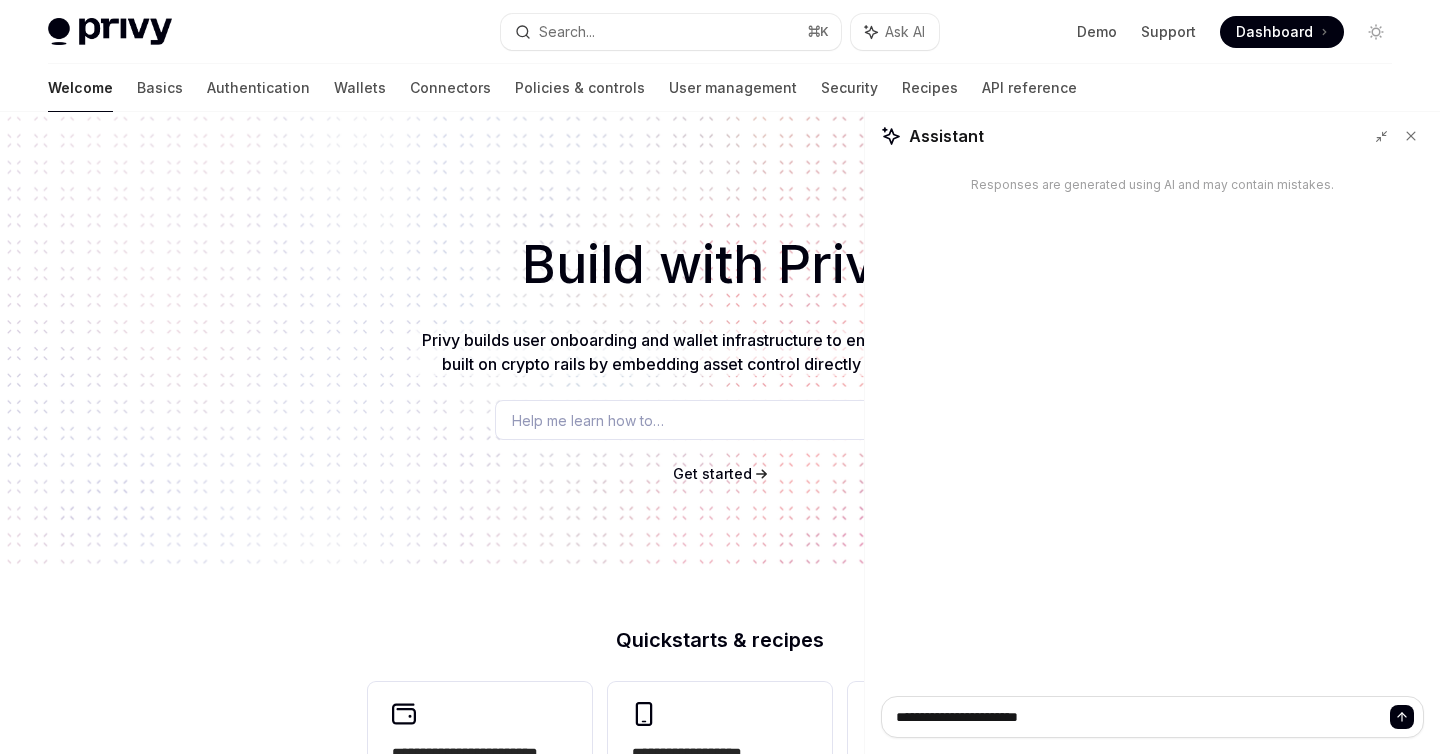 type on "*" 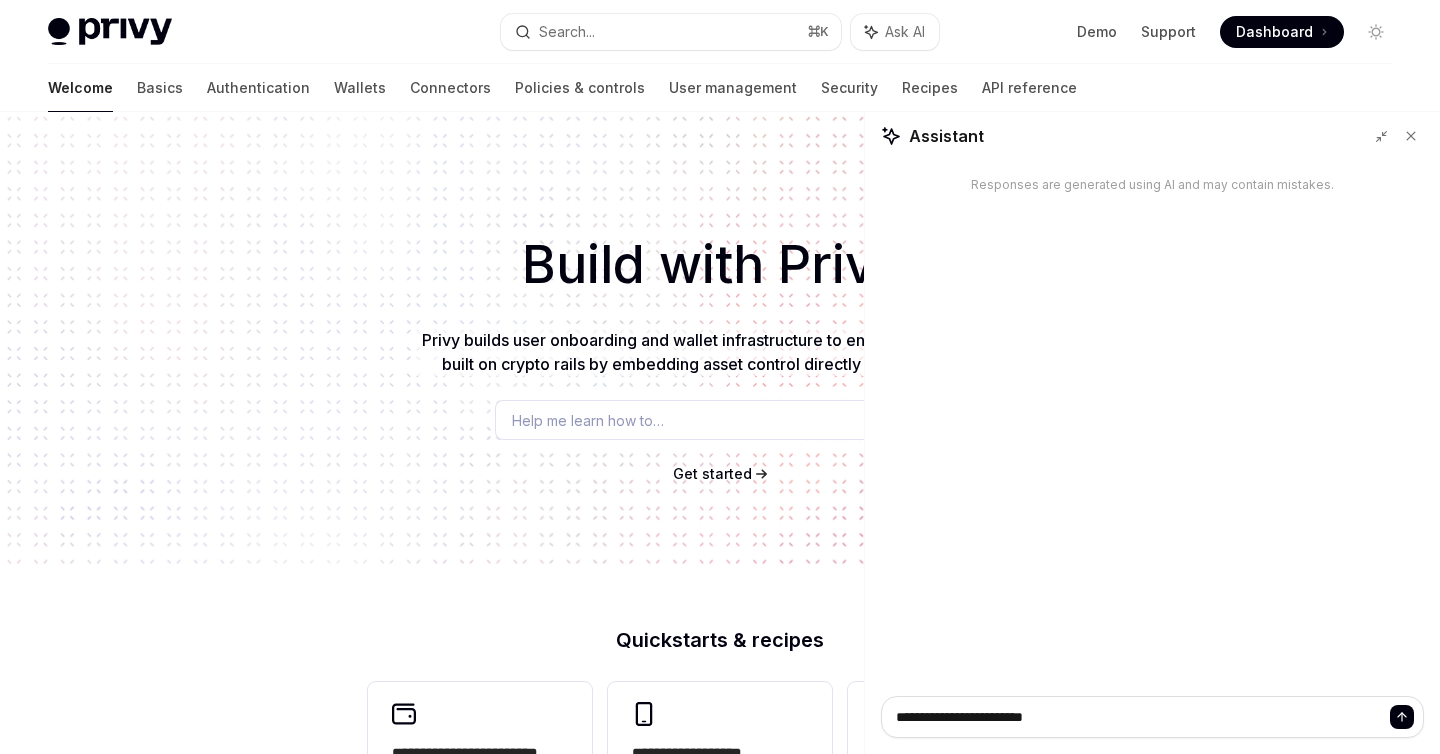 type on "*" 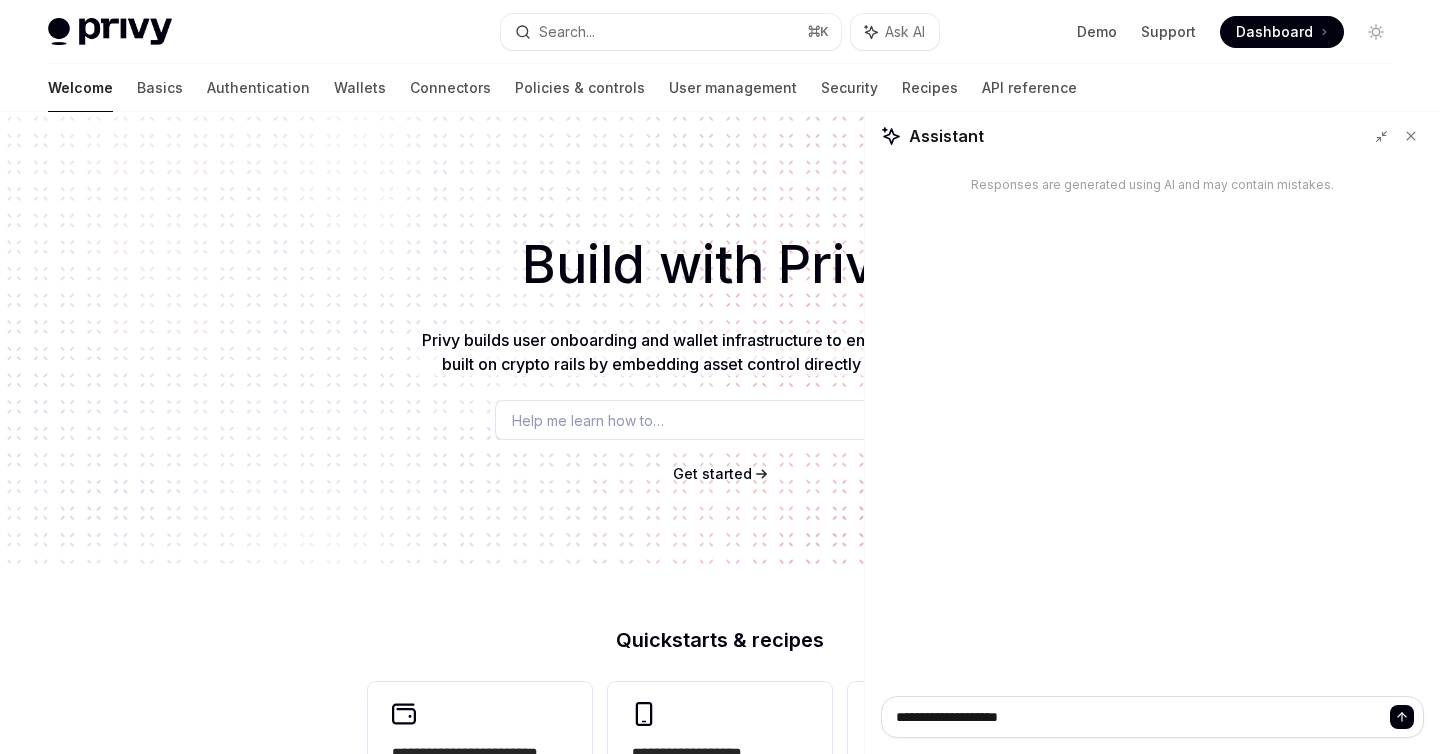 type on "**********" 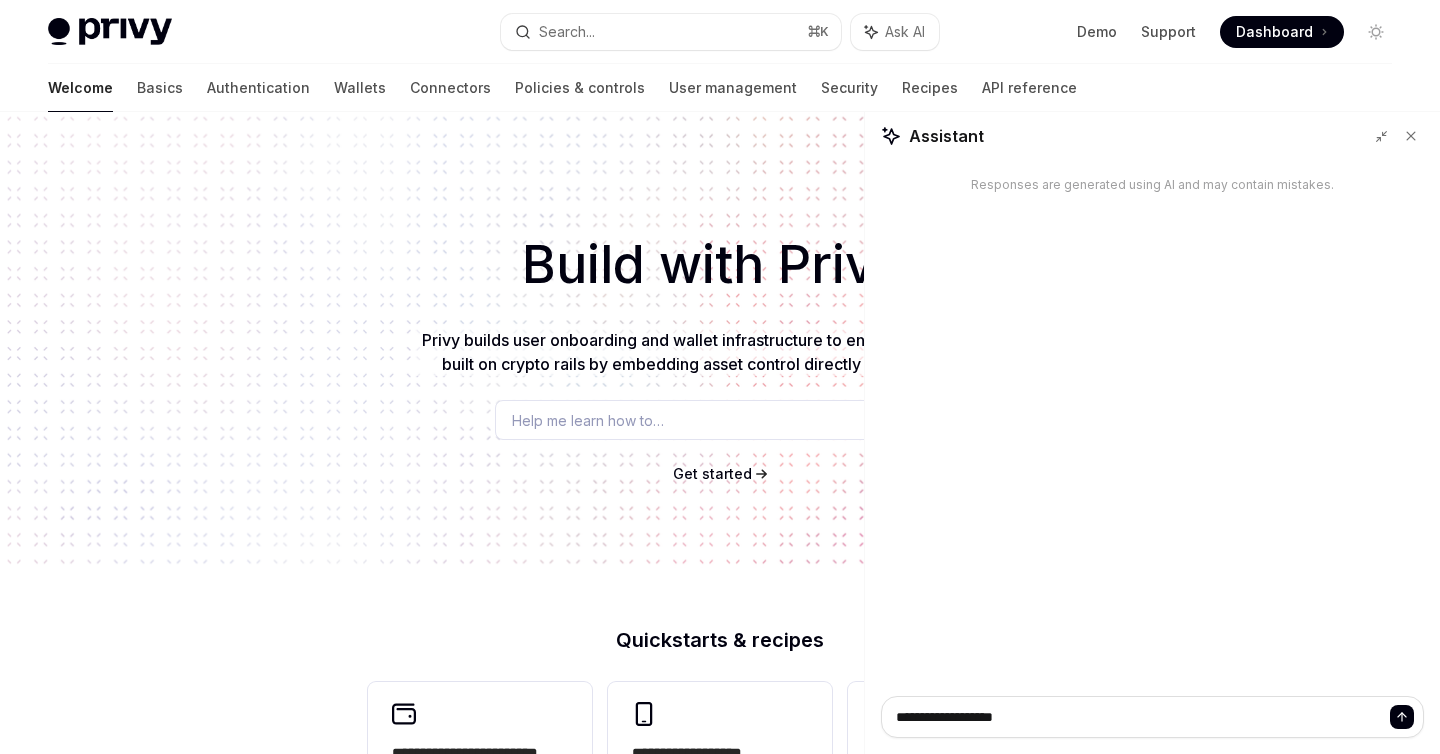 type on "*" 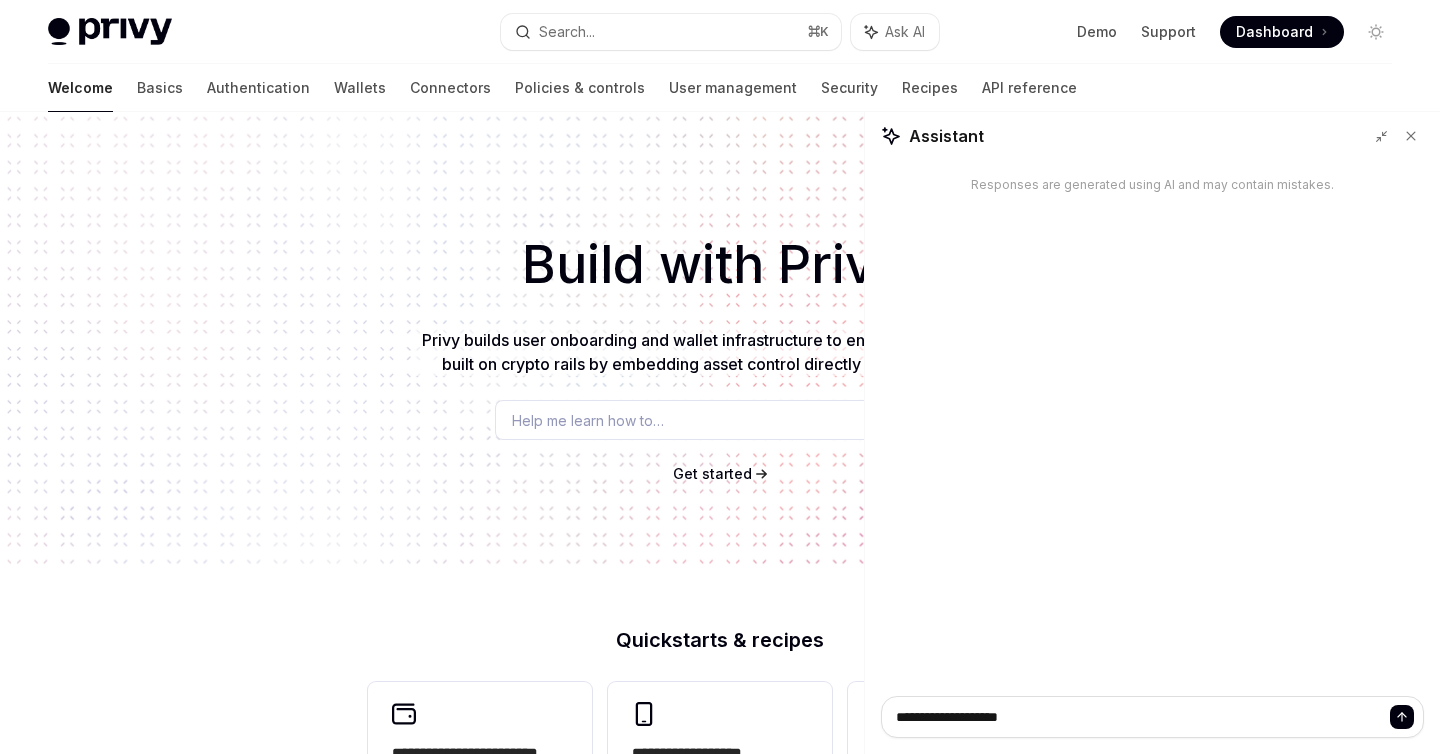 type on "*" 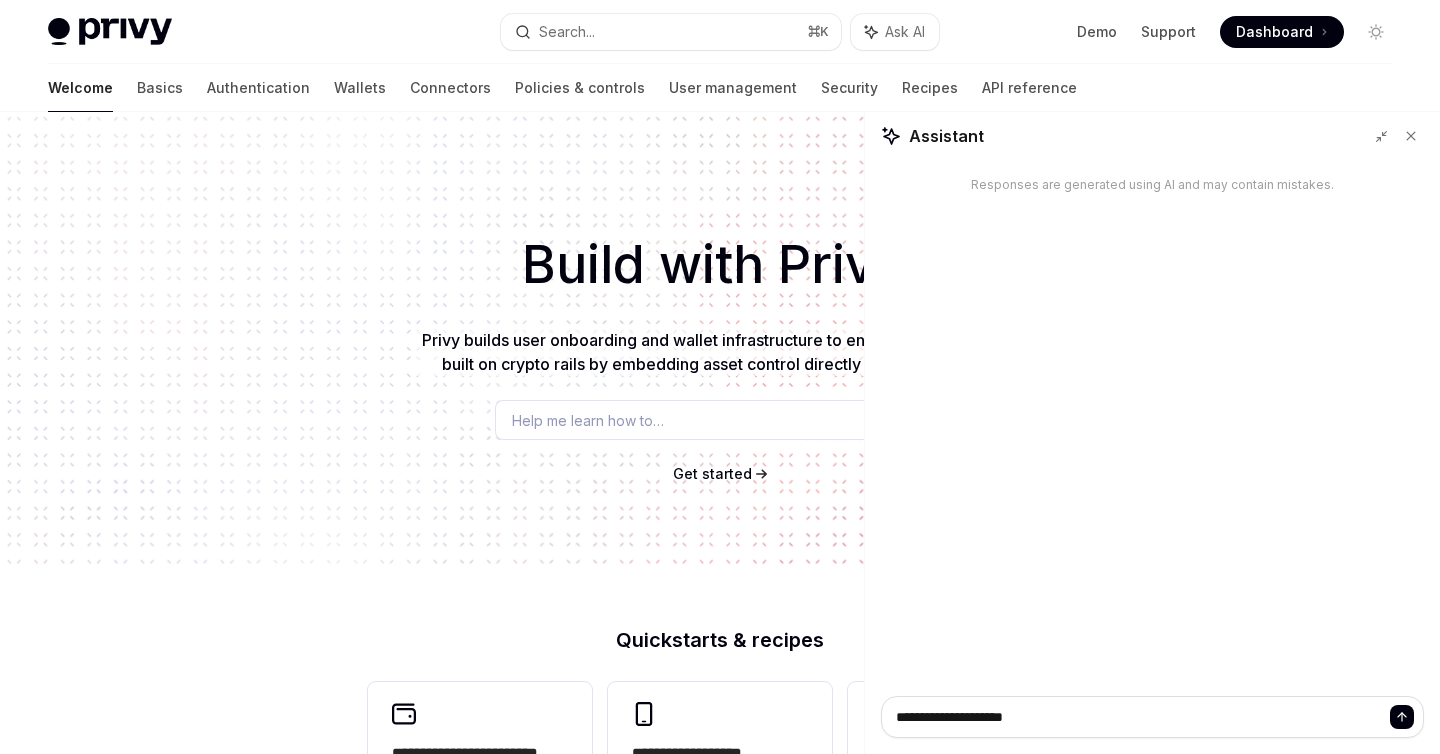type on "*" 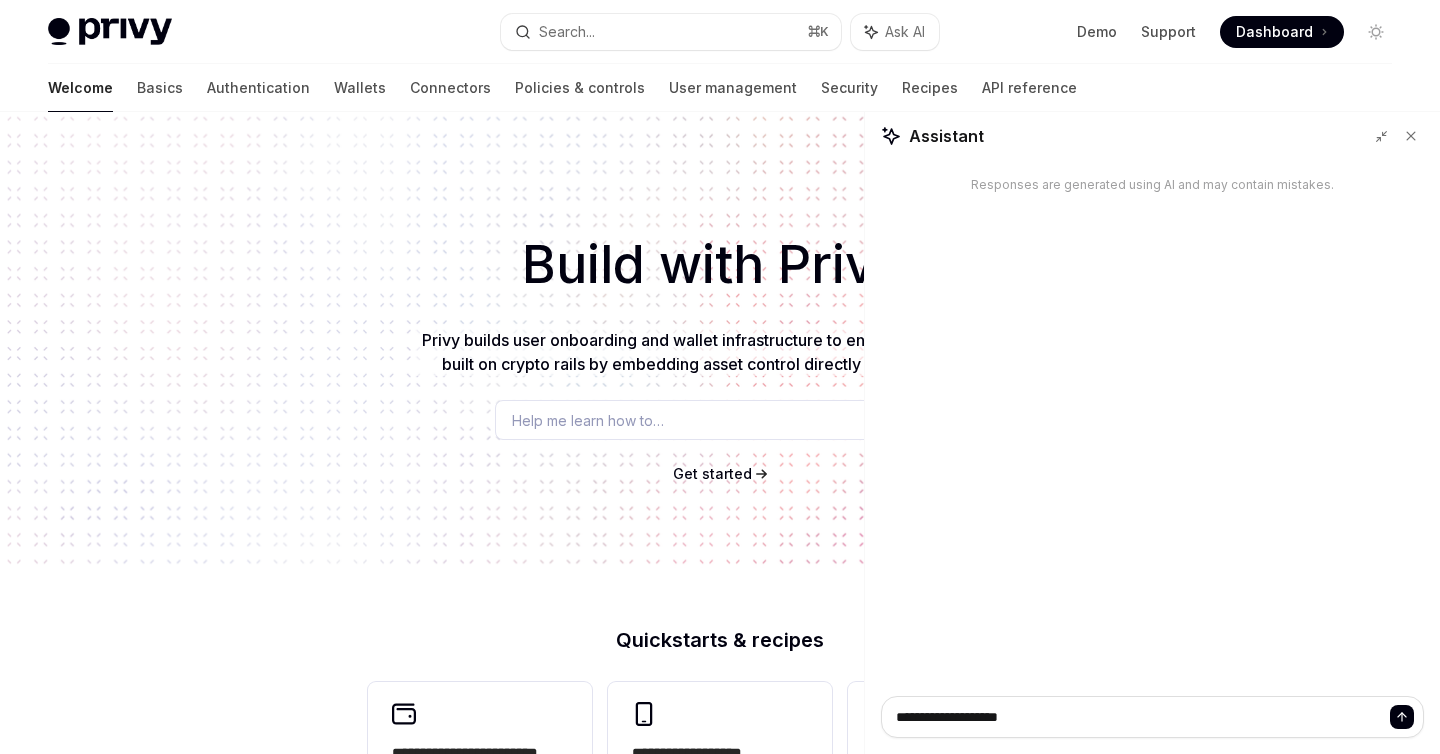 type on "*" 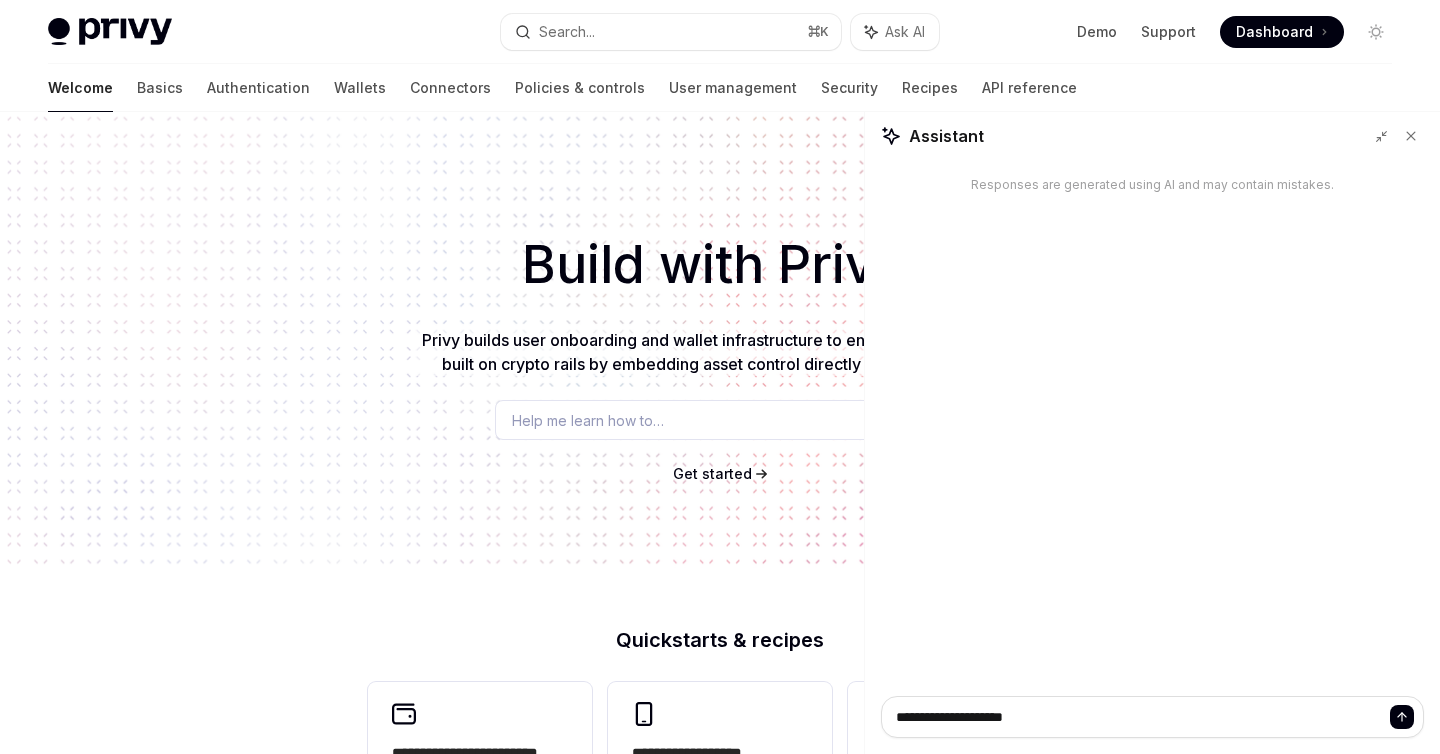 type on "*" 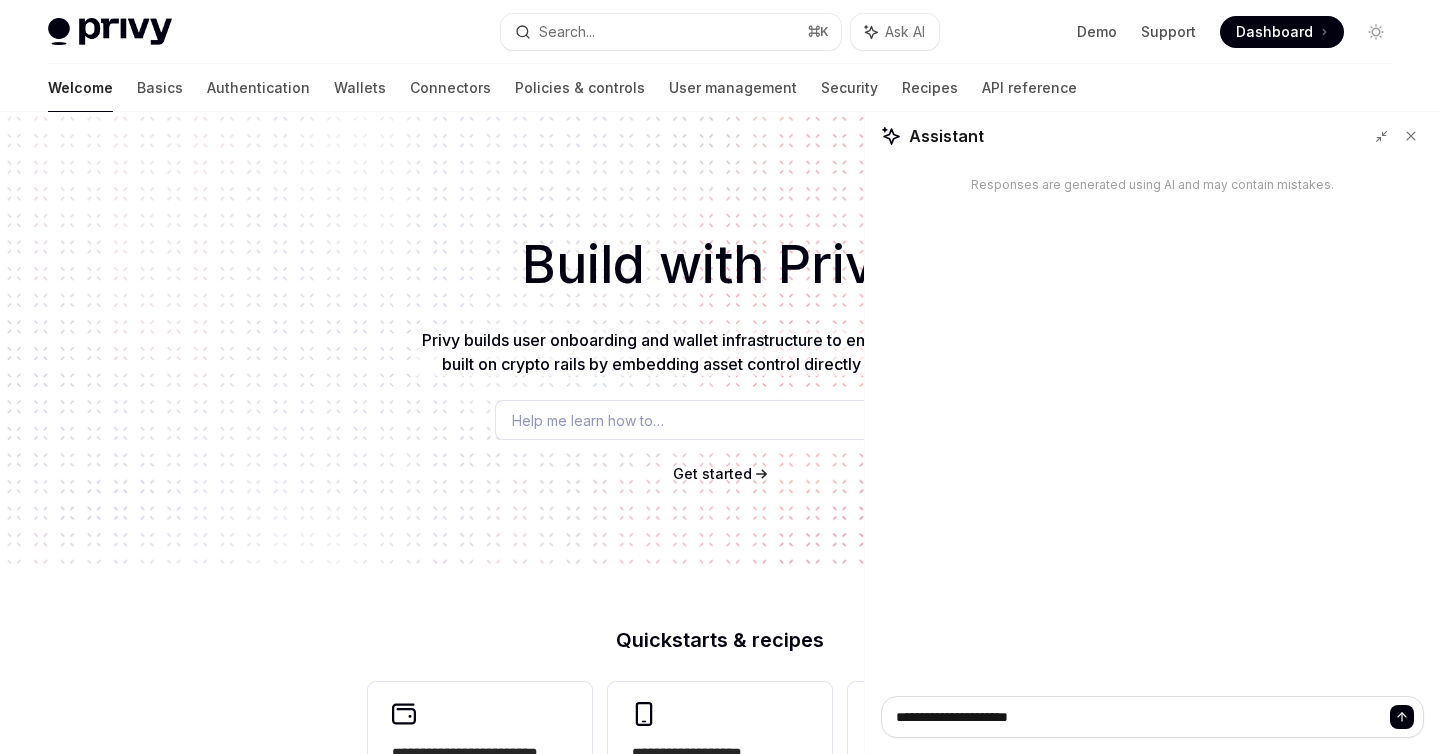 type on "*" 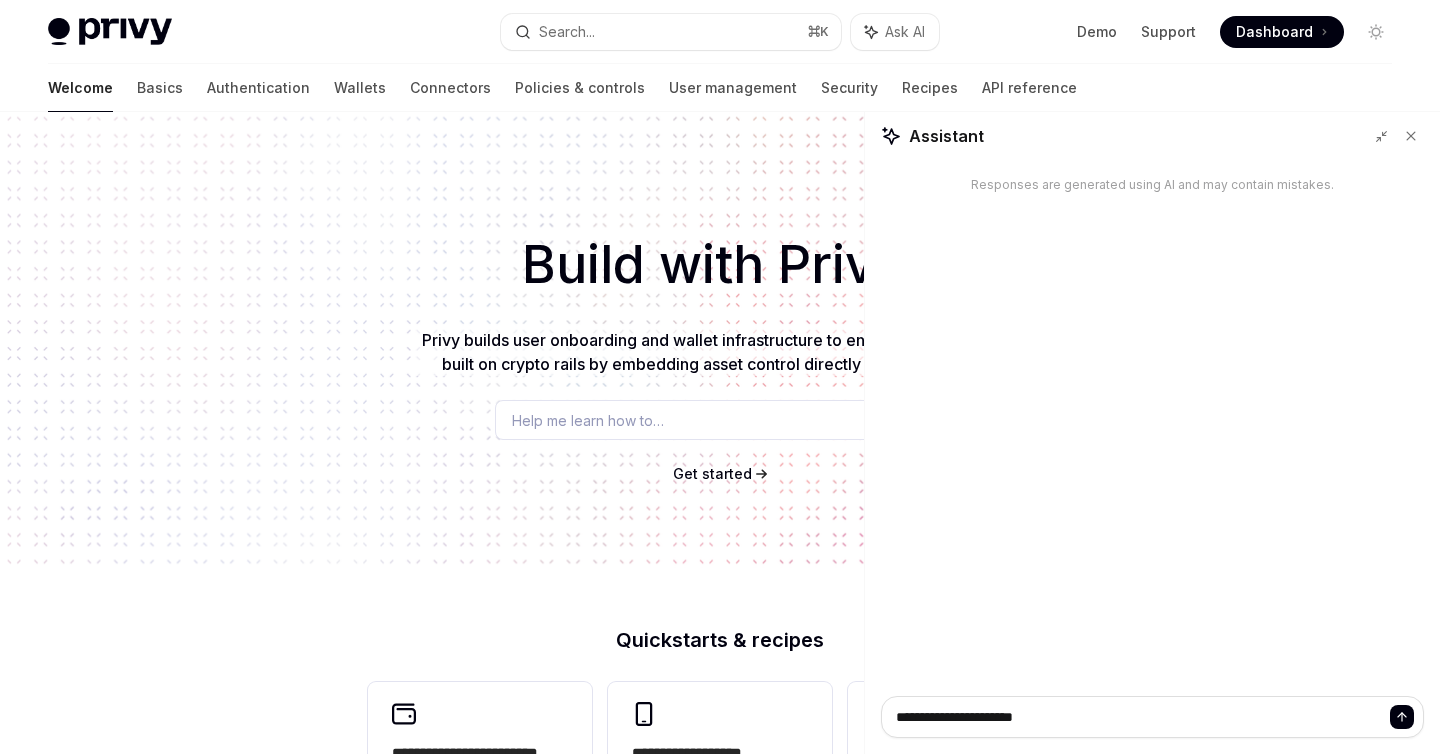 type on "*" 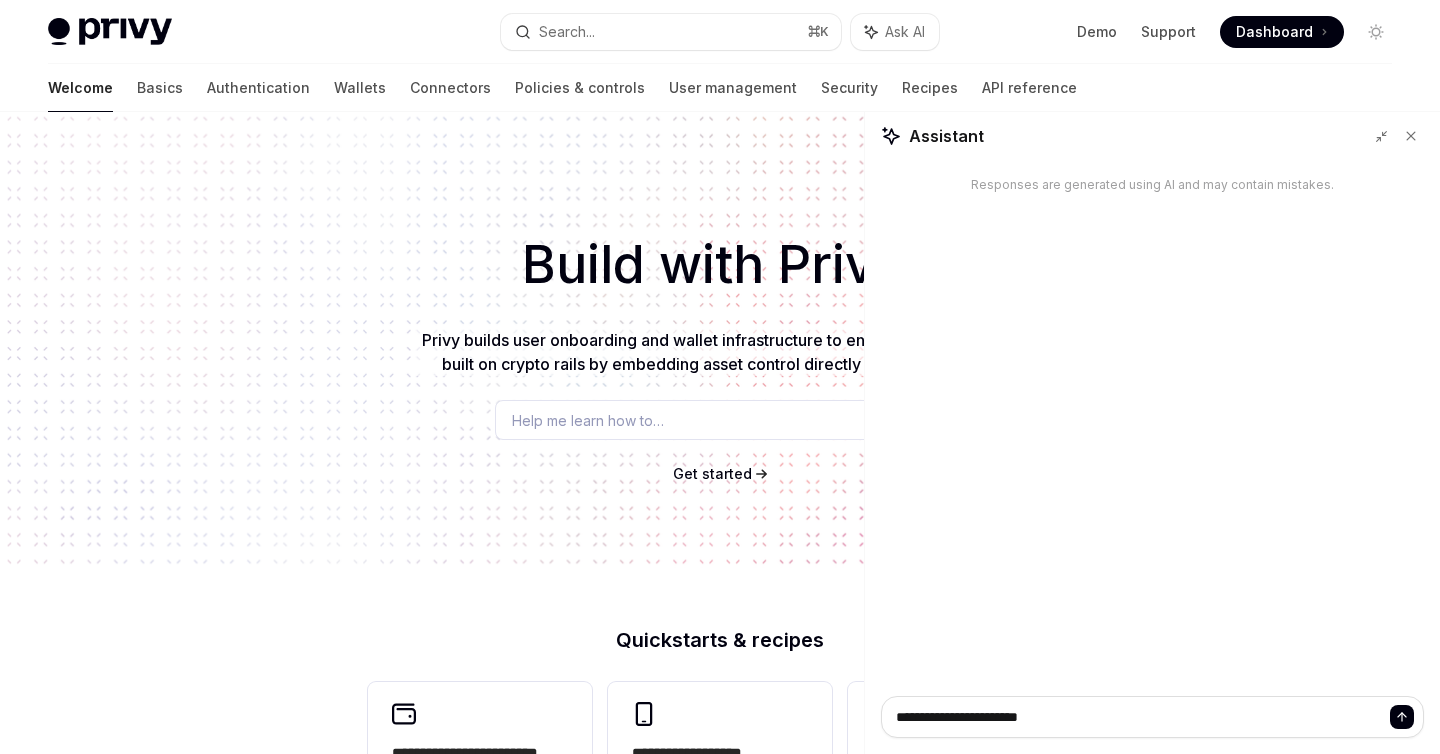 type on "**********" 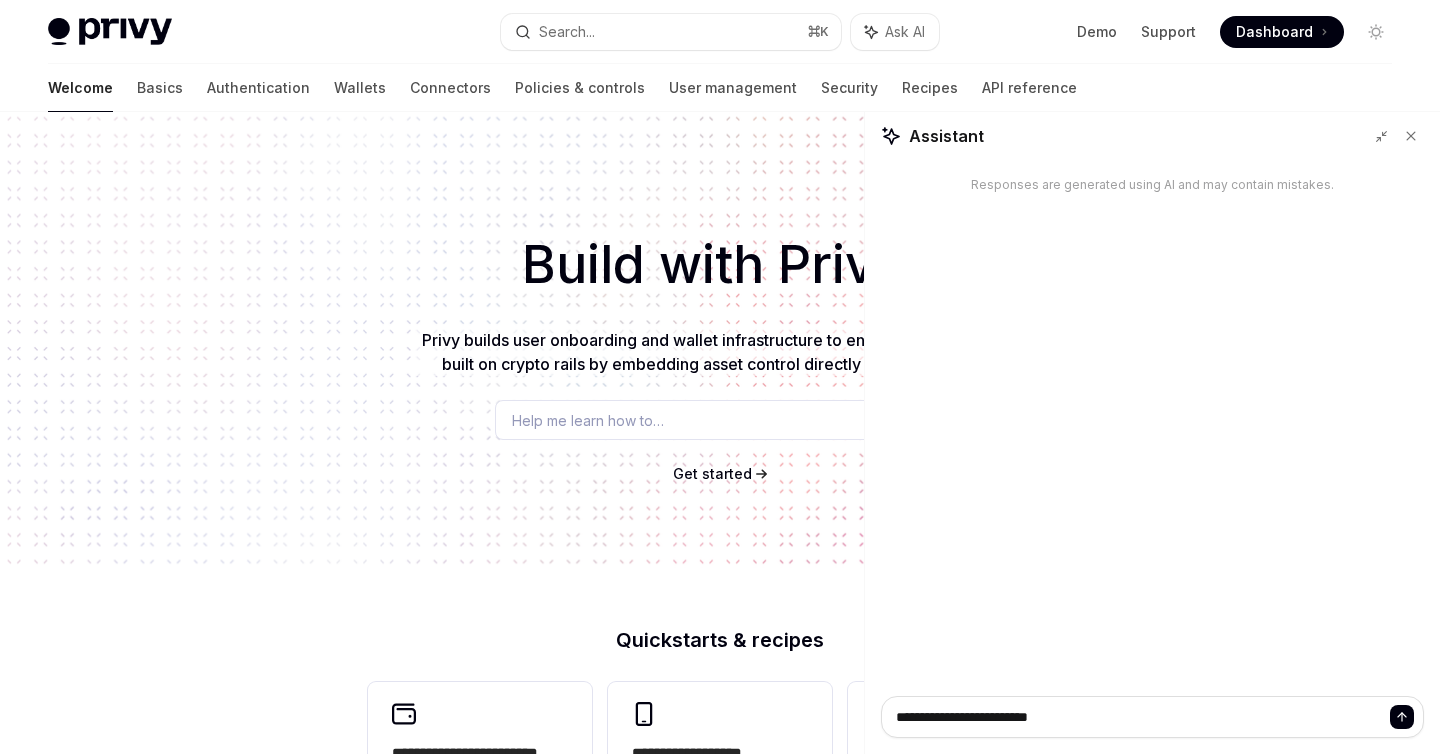 type on "*" 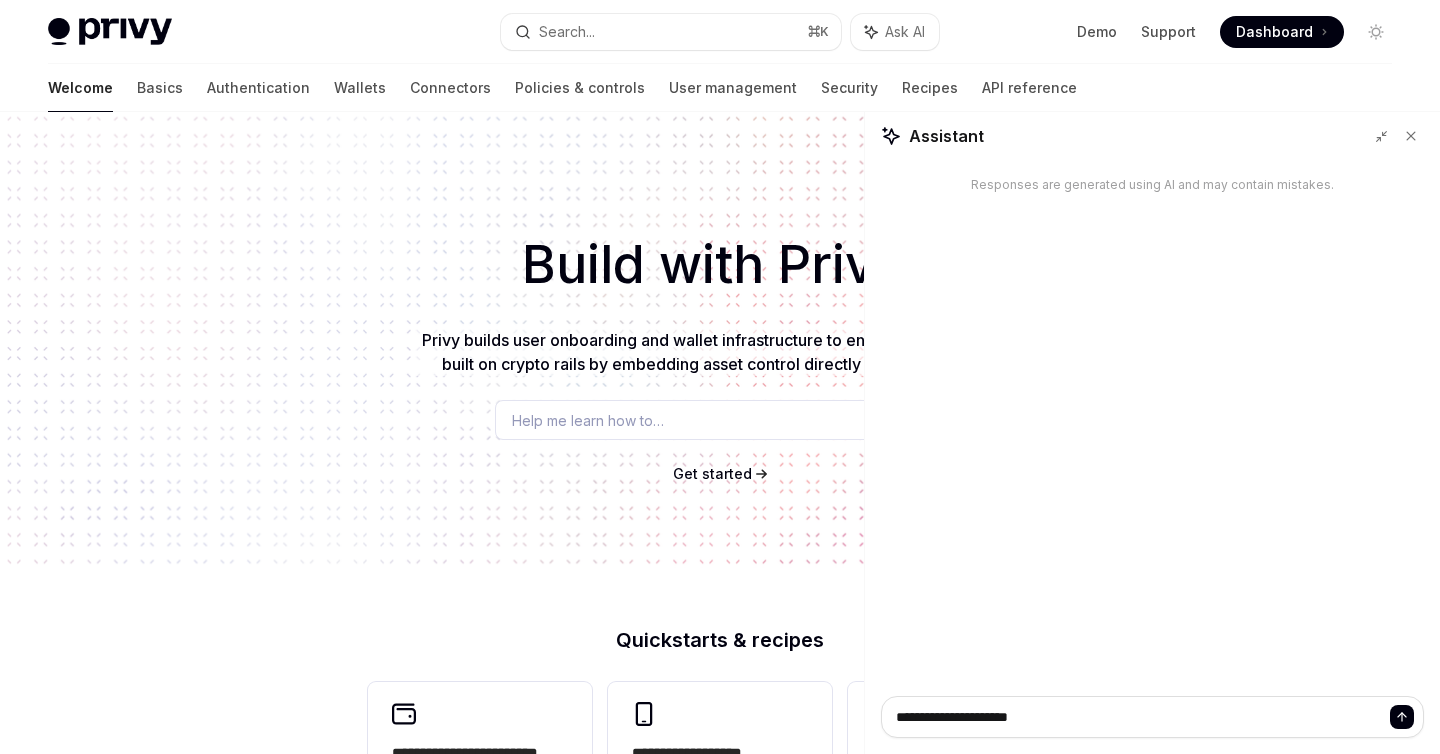 type on "*" 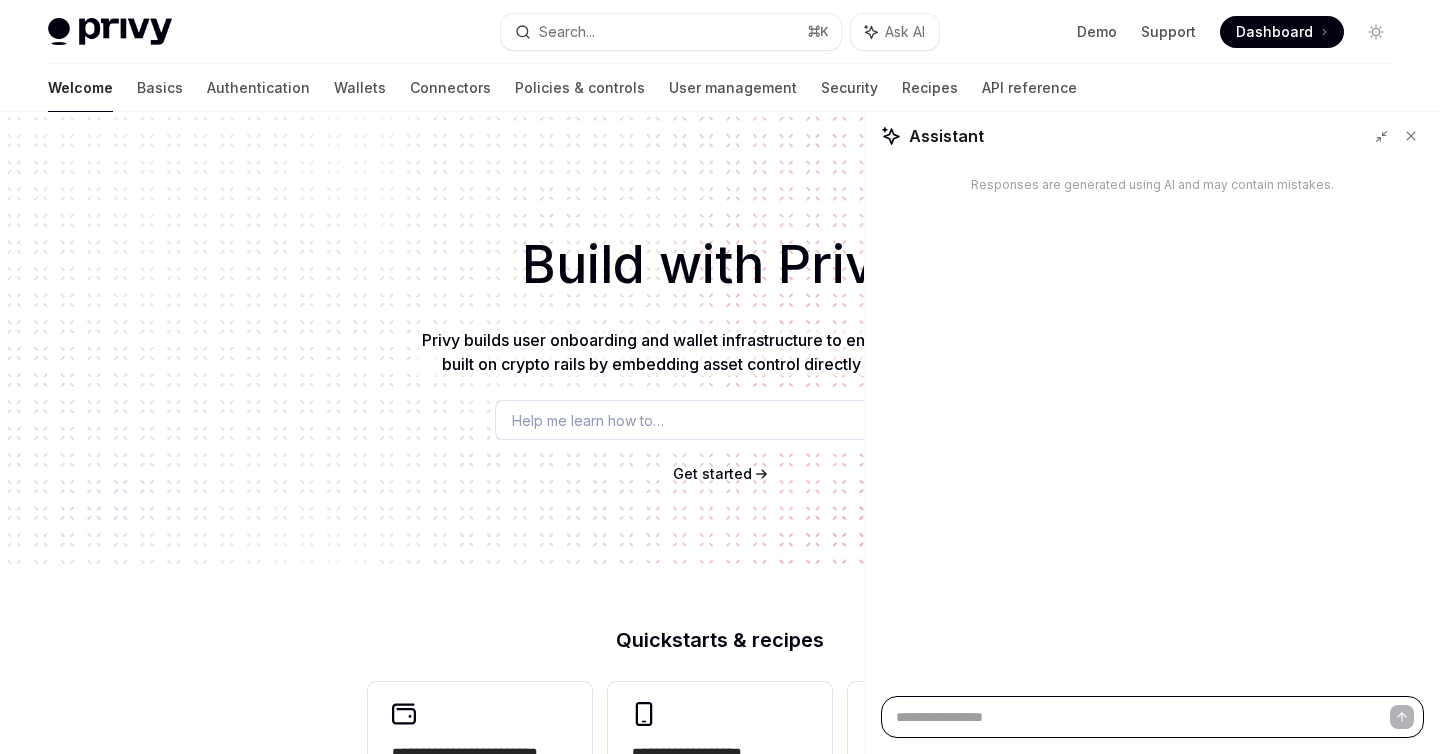 click at bounding box center (1152, 717) 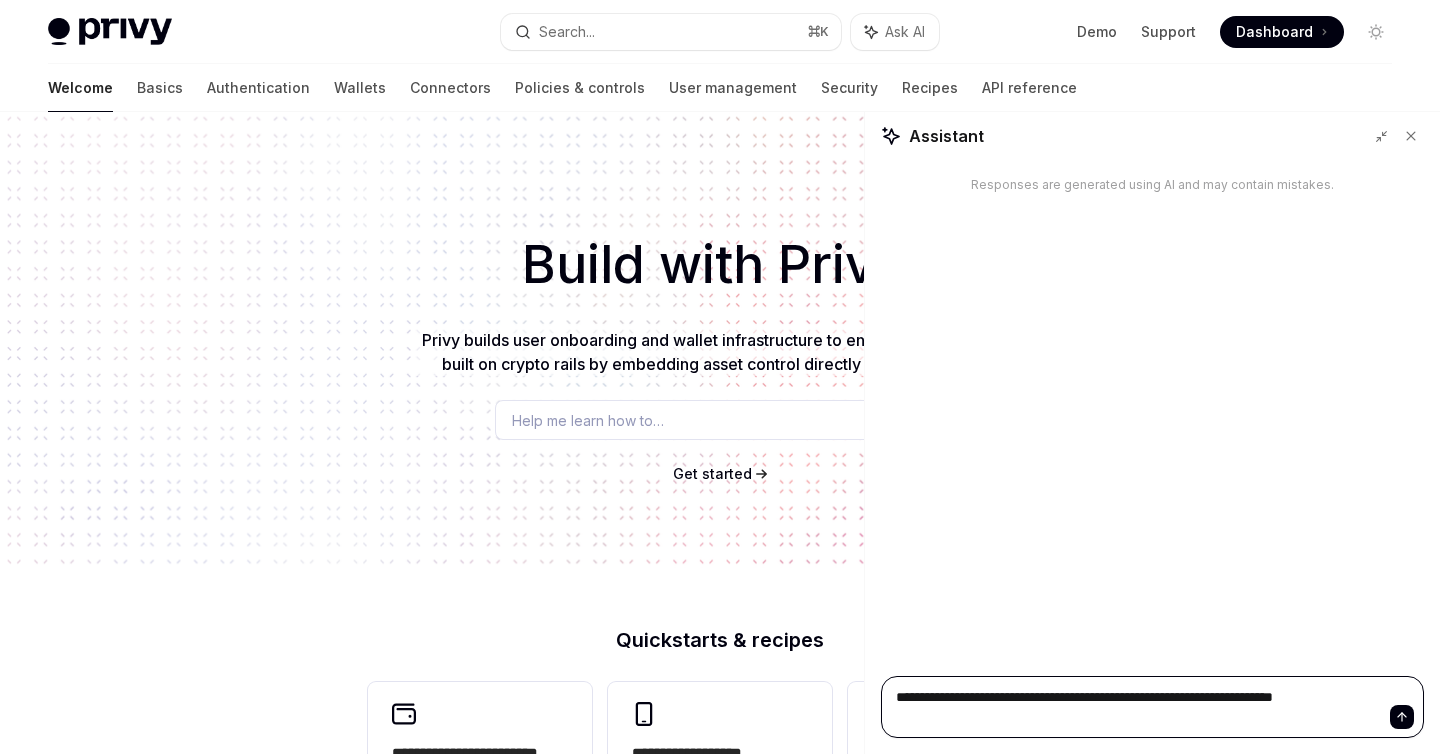 type on "*" 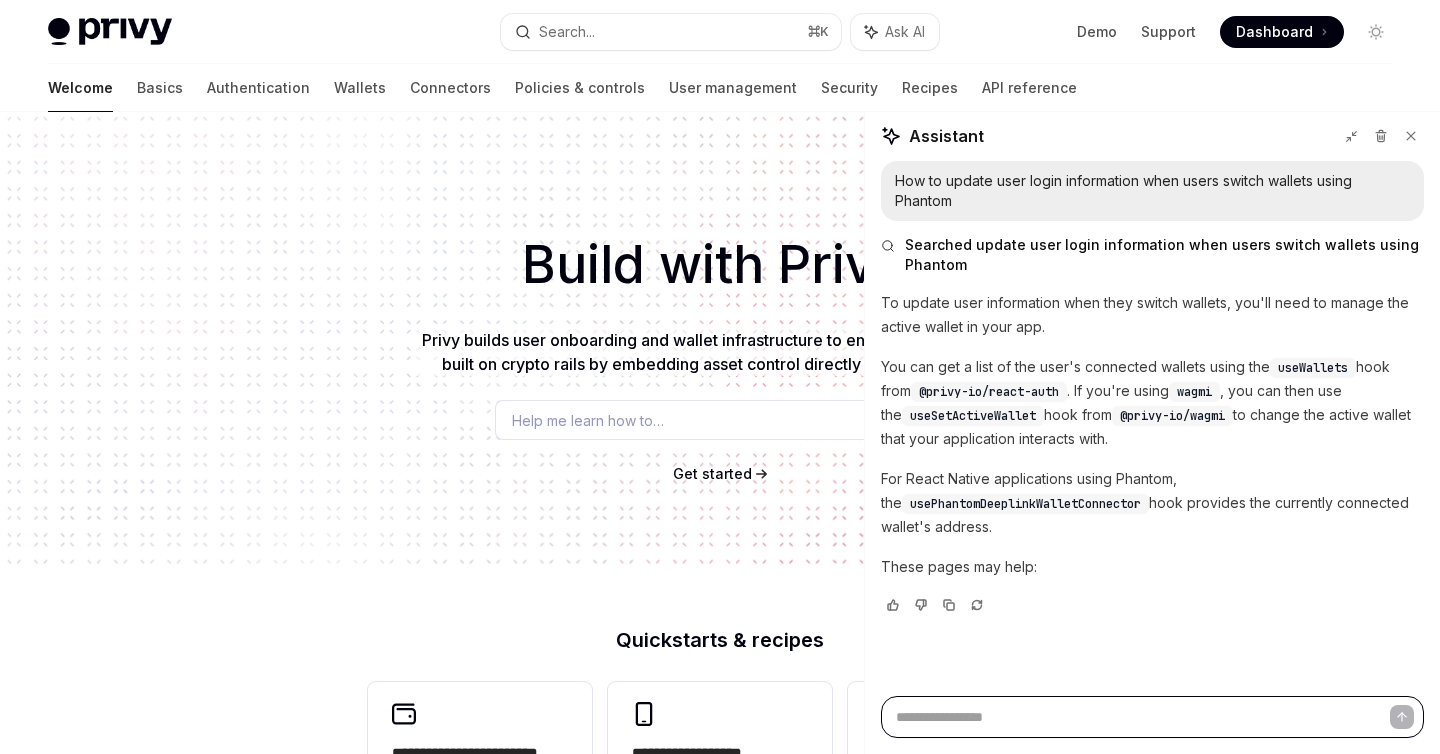 scroll, scrollTop: 0, scrollLeft: 0, axis: both 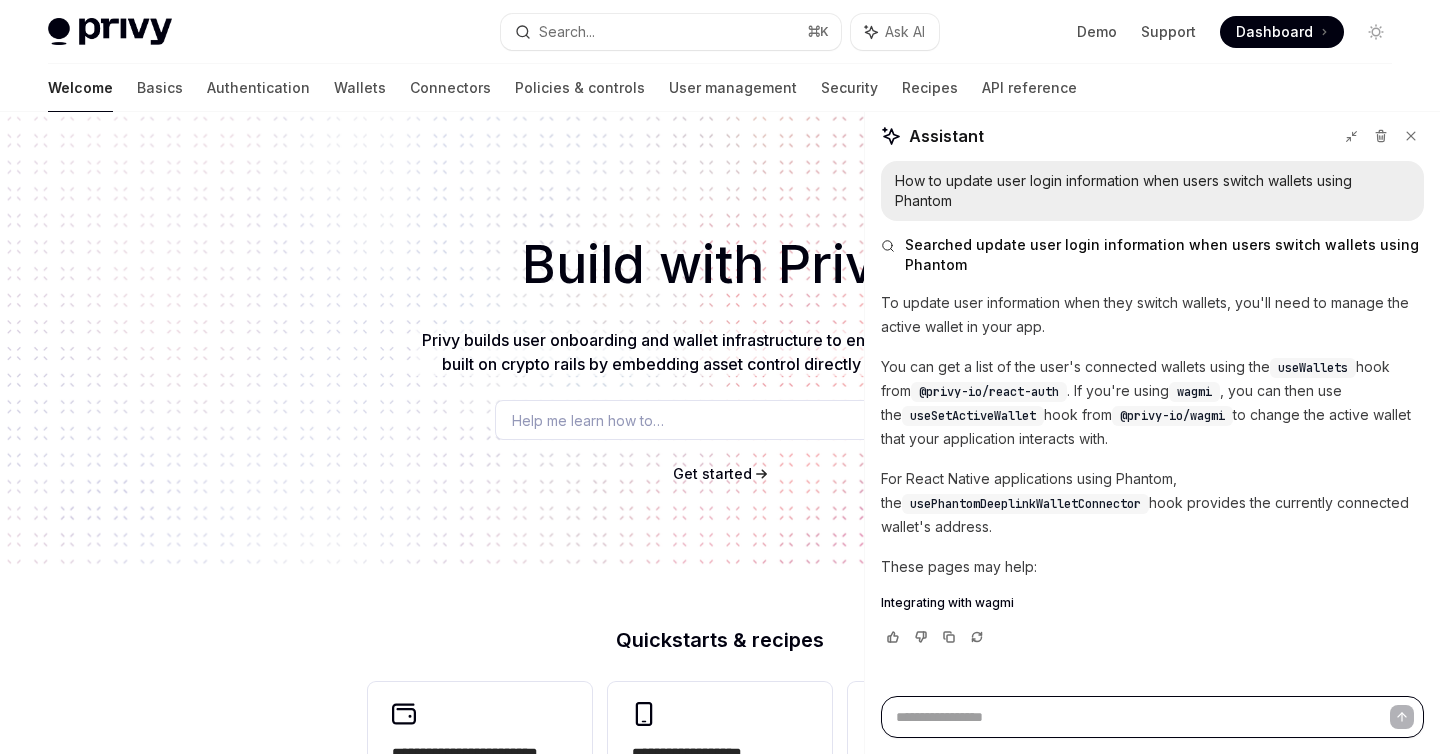type on "*" 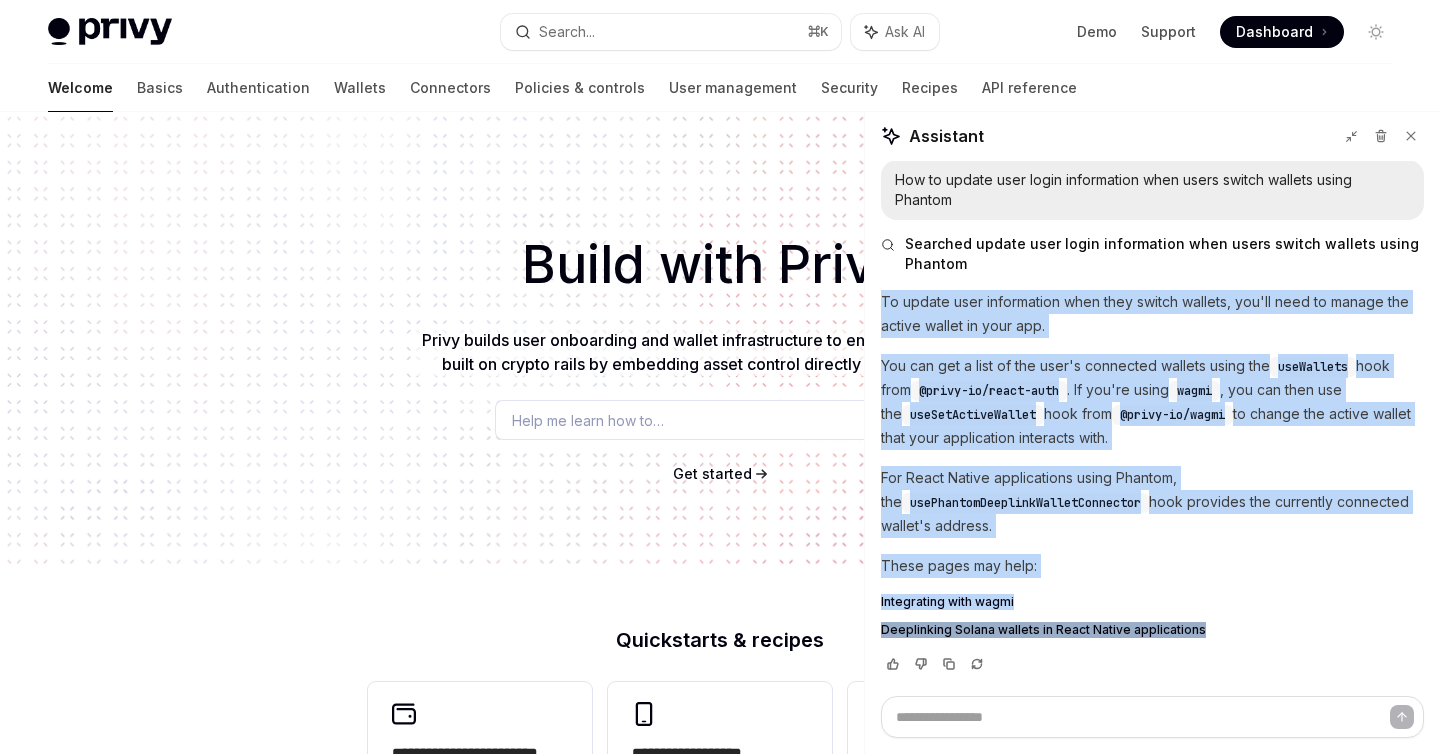 drag, startPoint x: 883, startPoint y: 304, endPoint x: 1263, endPoint y: 631, distance: 501.32724 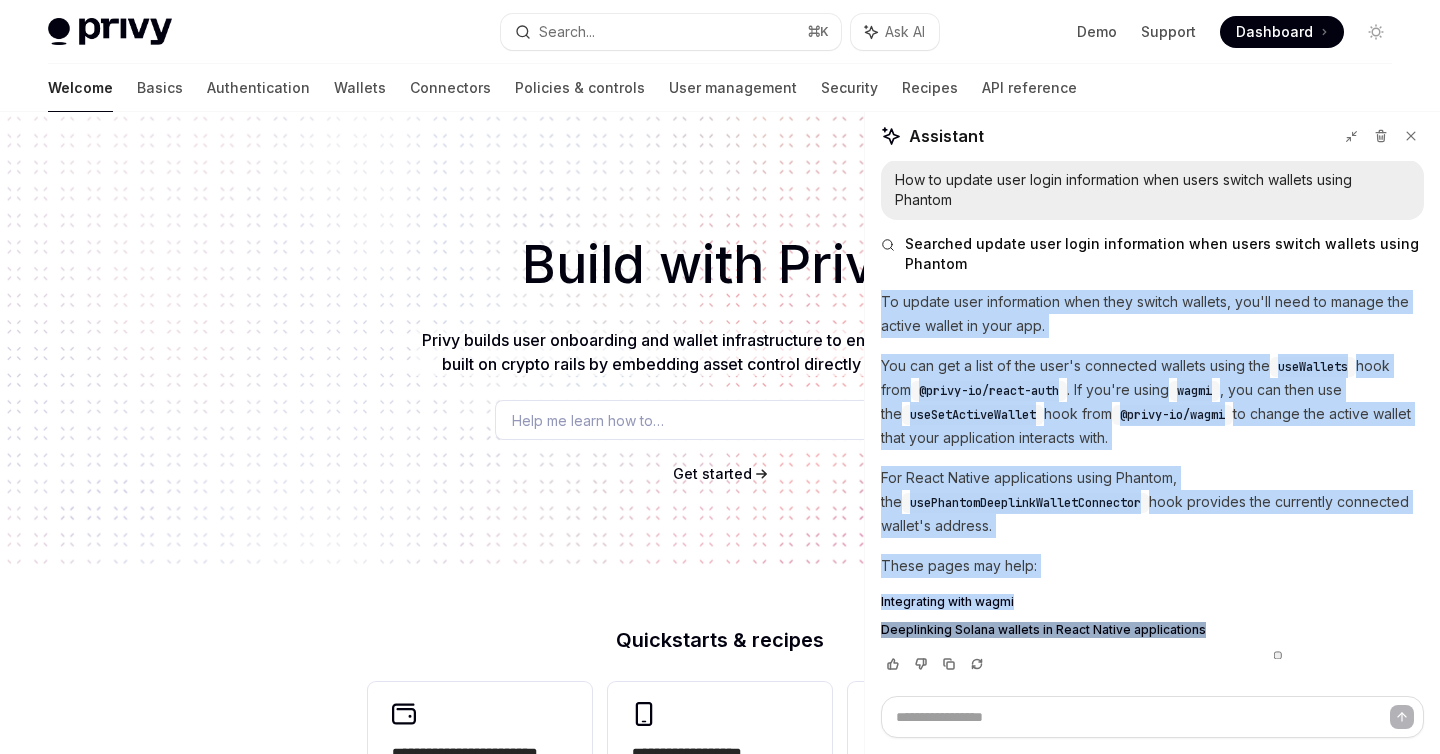 copy on "To update user information when they switch wallets, you'll need to manage the active wallet in your app.
You can get a list of the user's connected wallets using the  useWallets  hook from  @privy-io/react-auth . If you're using  wagmi , you can then use the  useSetActiveWallet  hook from  @privy-io/wagmi  to change the active wallet that your application interacts with.
For React Native applications using Phantom, the  usePhantomDeeplinkWalletConnector  hook provides the currently connected wallet's address.
These pages may help:
Integrating with wagmi Deeplinking Solana wallets in React Native applications" 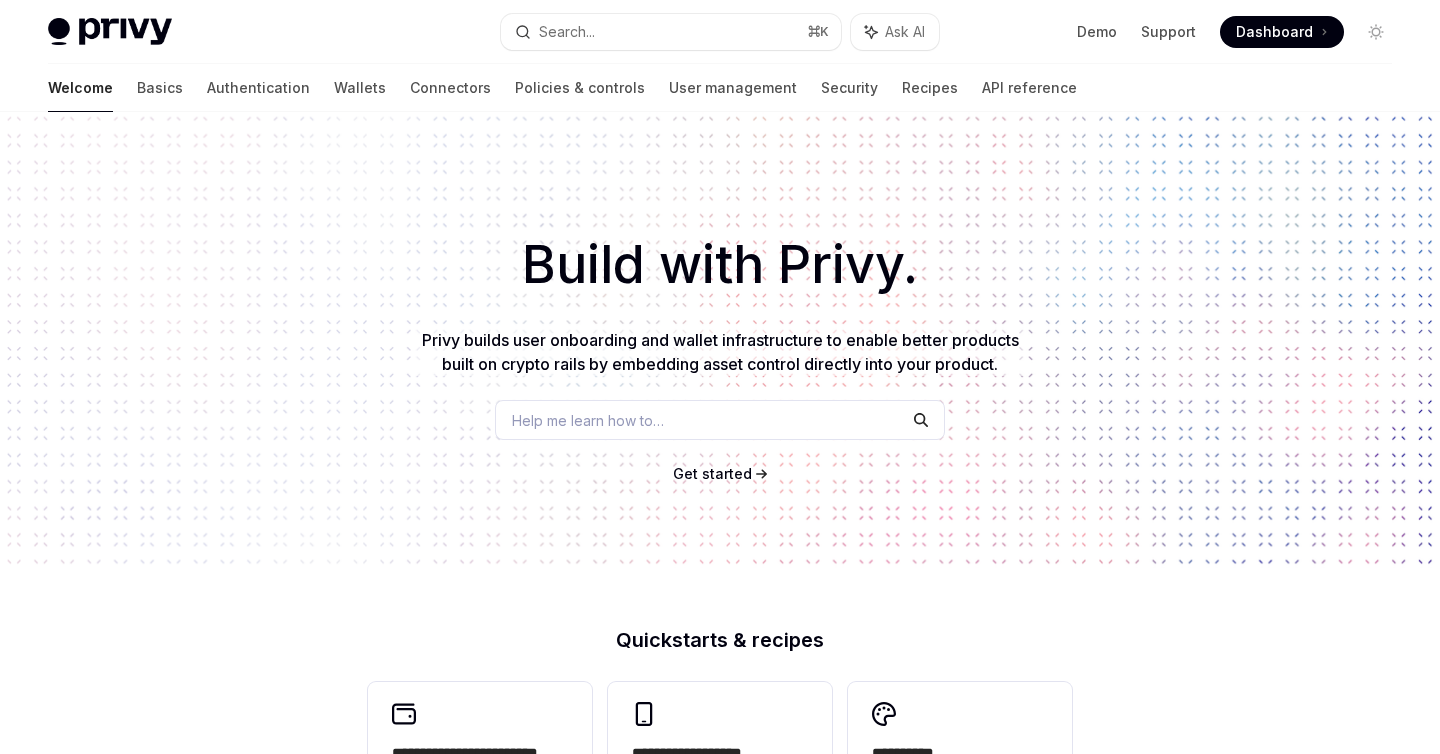scroll, scrollTop: 0, scrollLeft: 0, axis: both 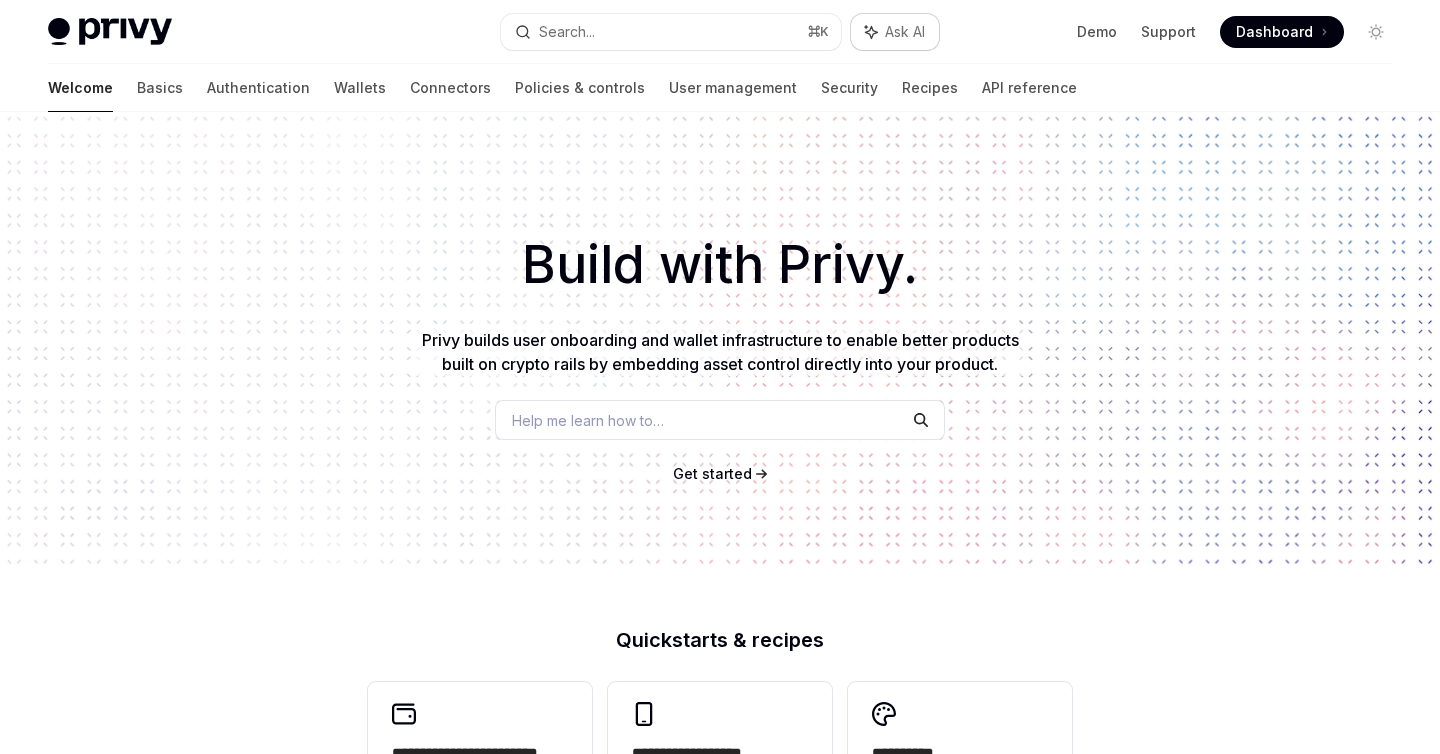 click on "Ask AI" at bounding box center (895, 32) 